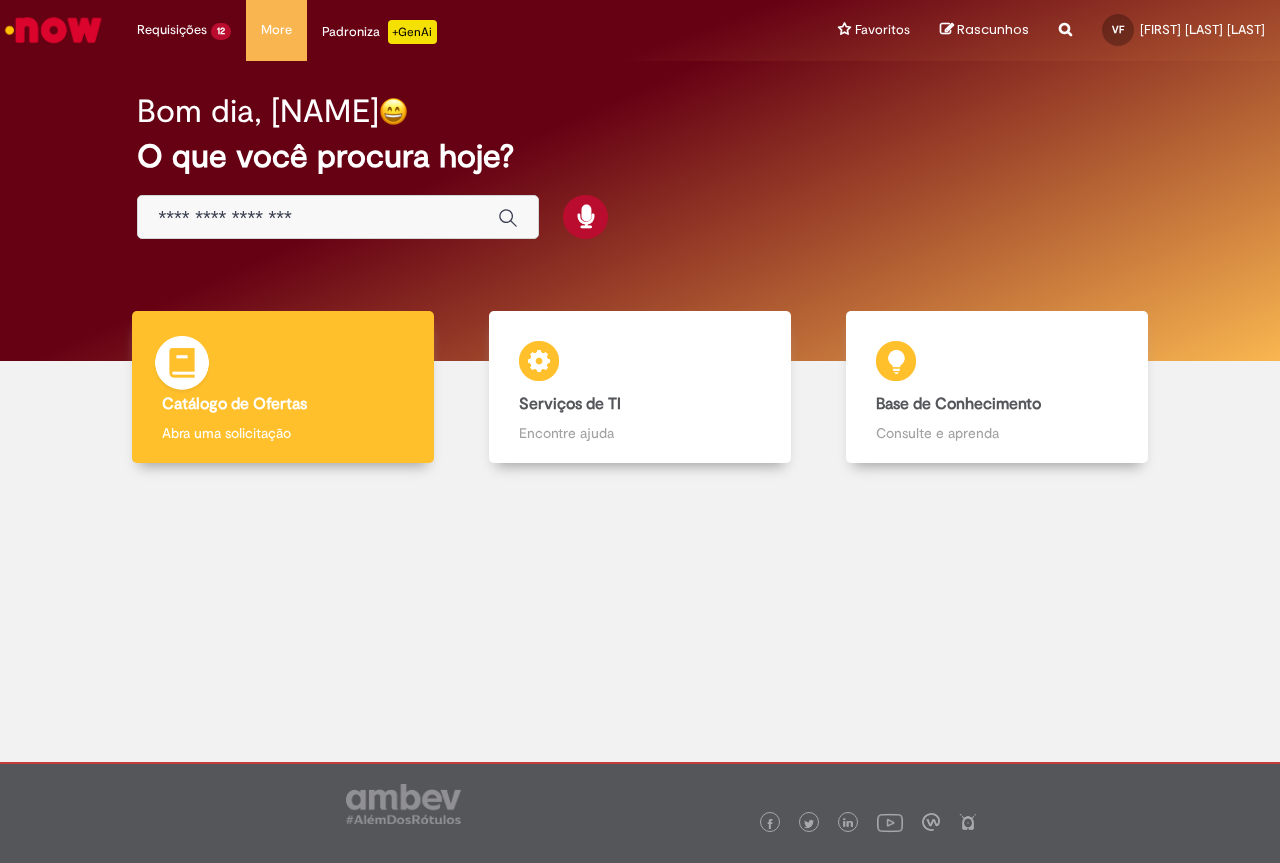 scroll, scrollTop: 0, scrollLeft: 0, axis: both 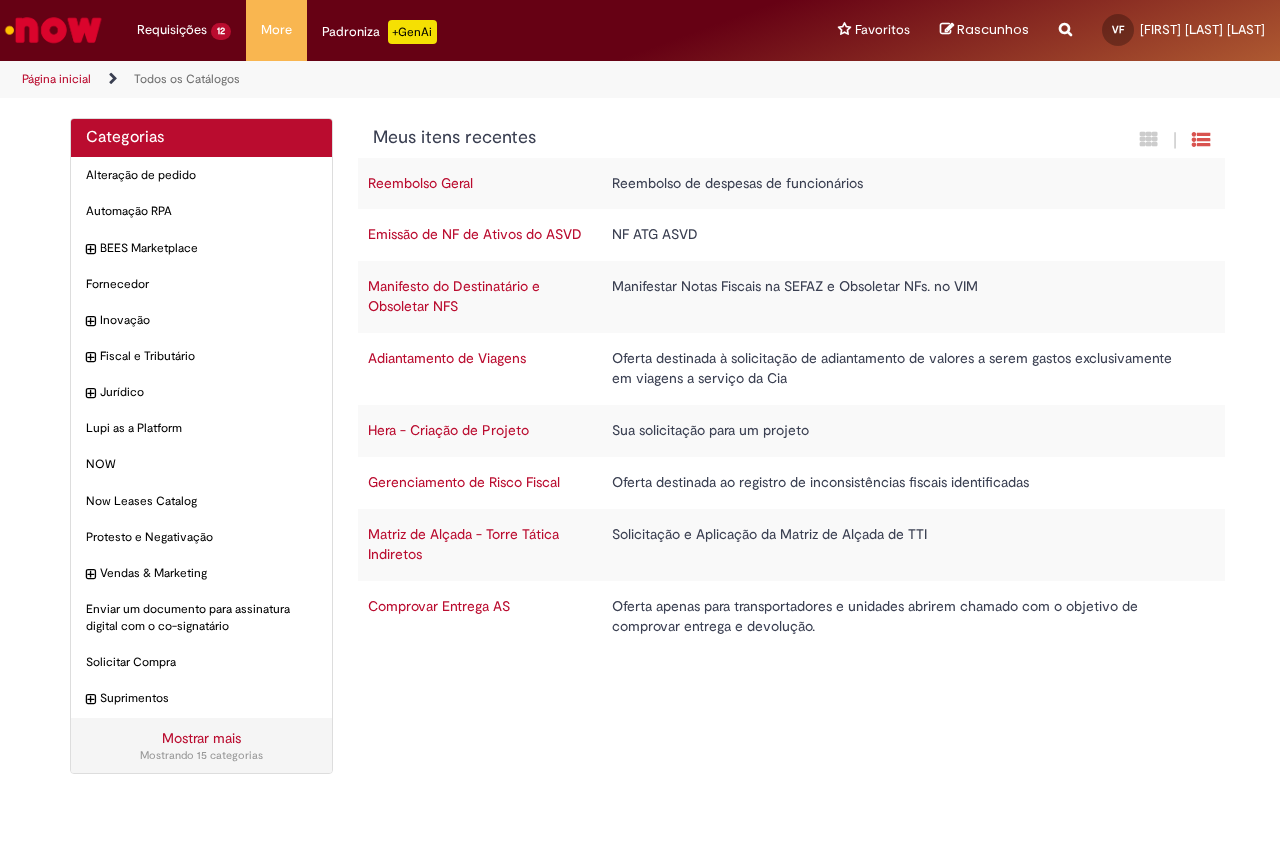 click on "Emissão de NF de Ativos do ASVD" at bounding box center [475, 234] 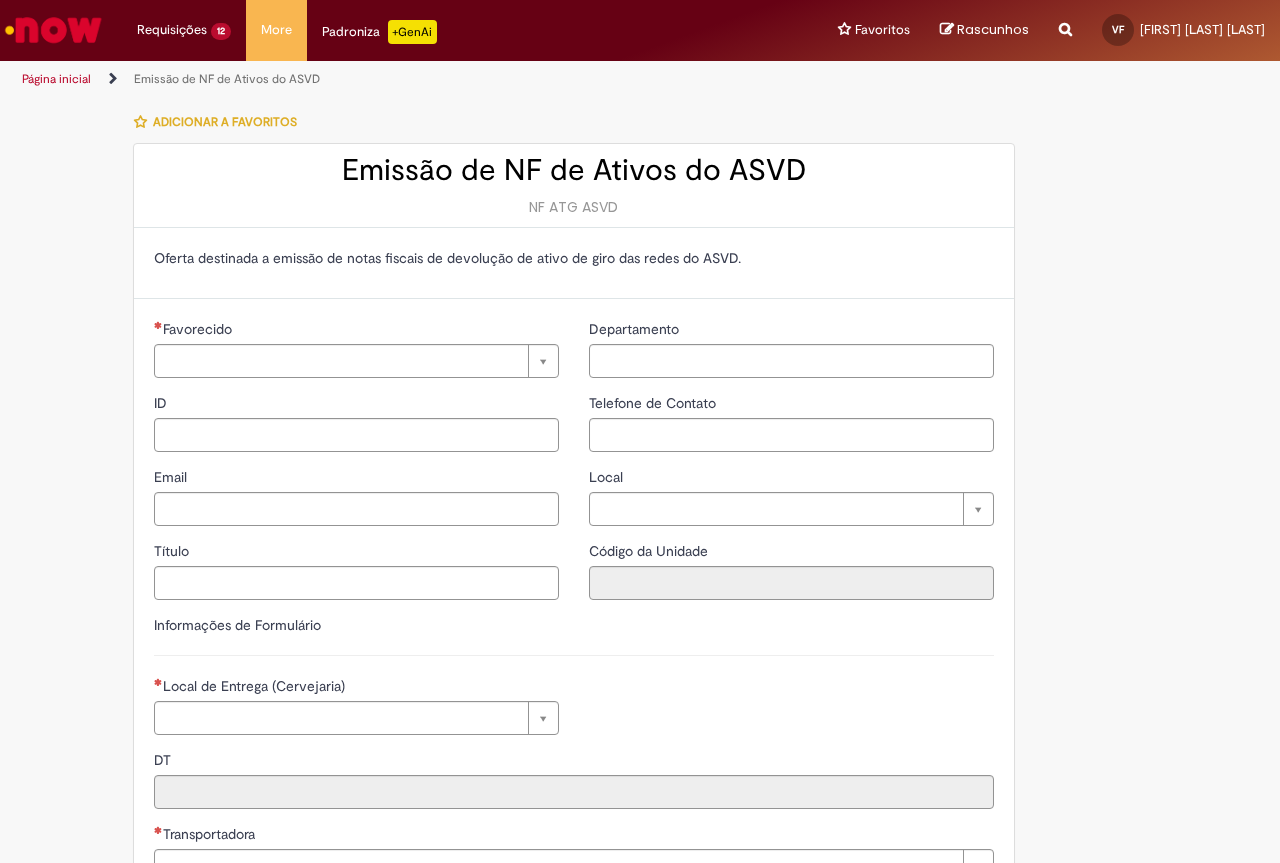 type on "**********" 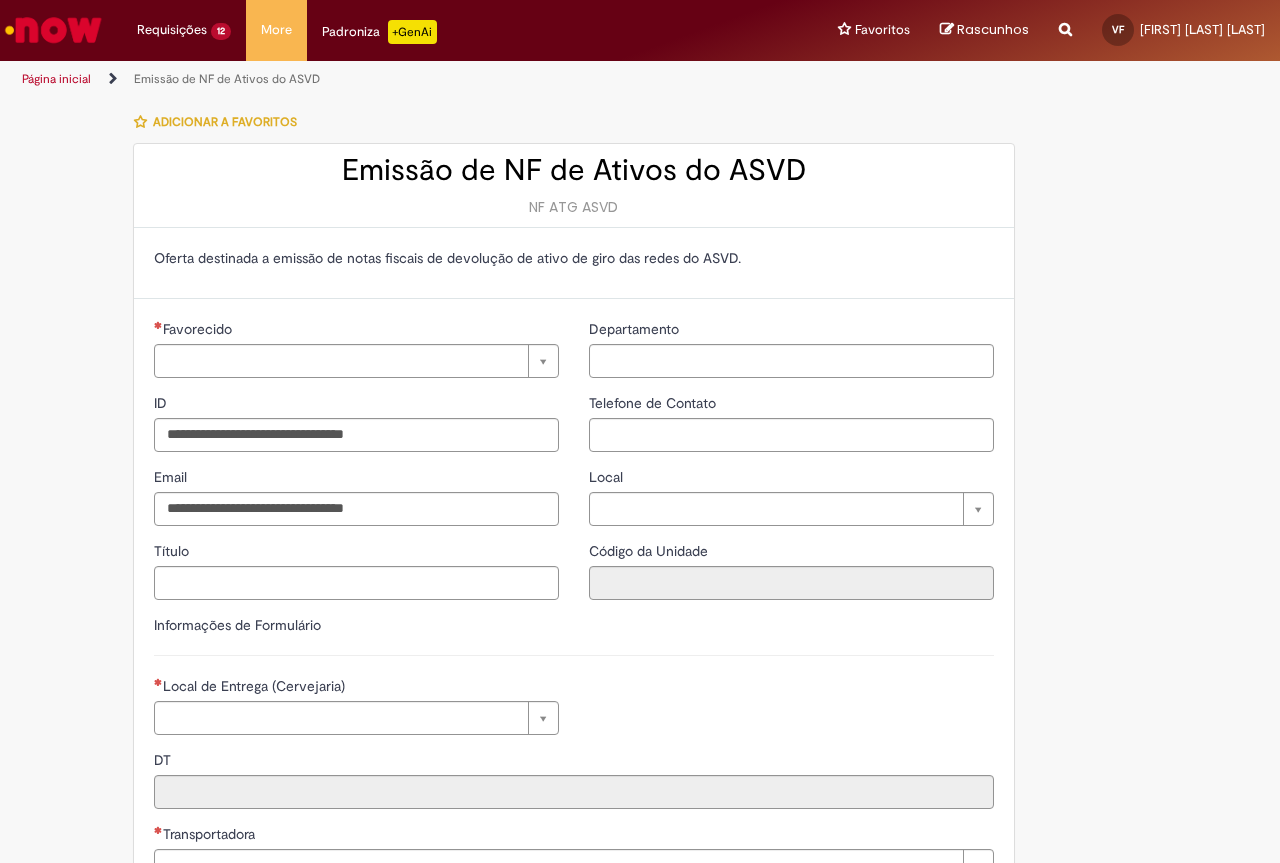 type on "**********" 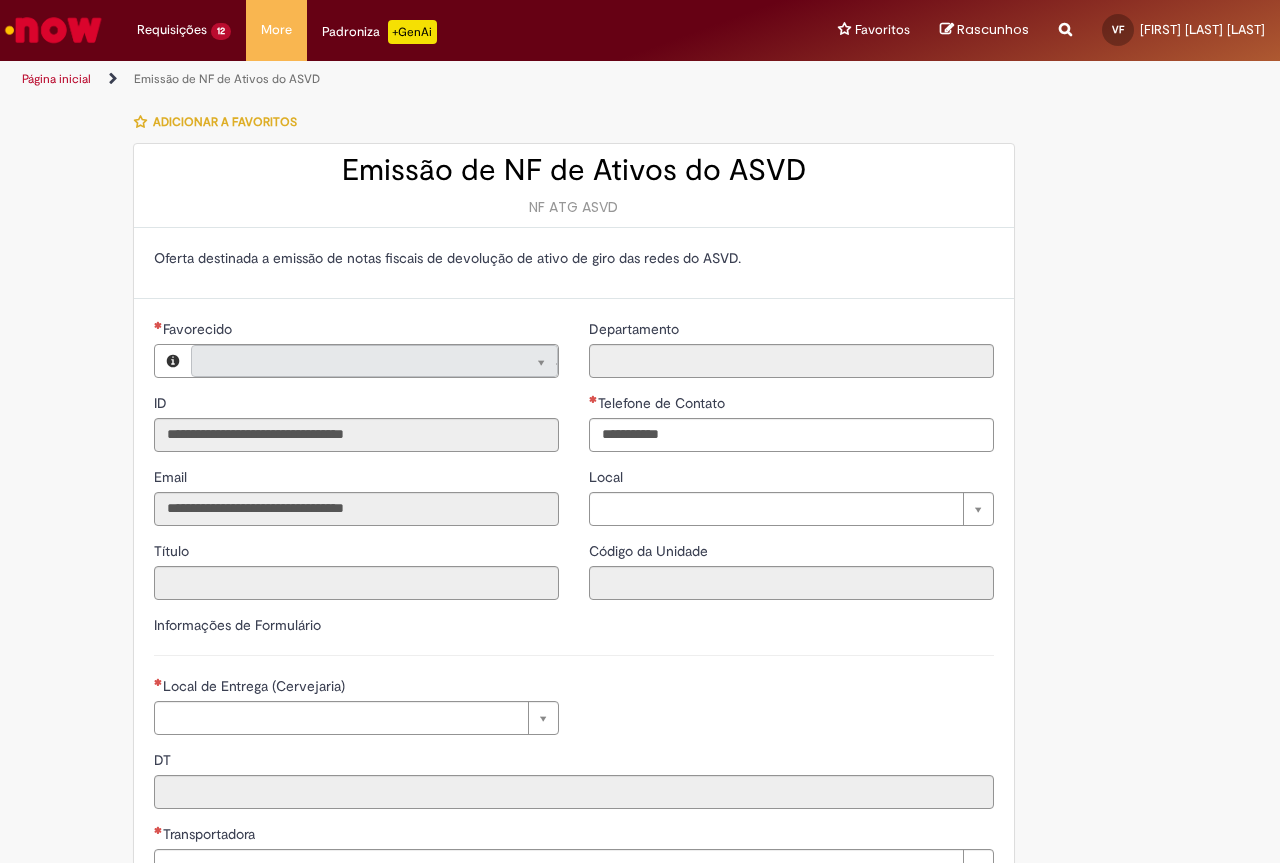 type on "**********" 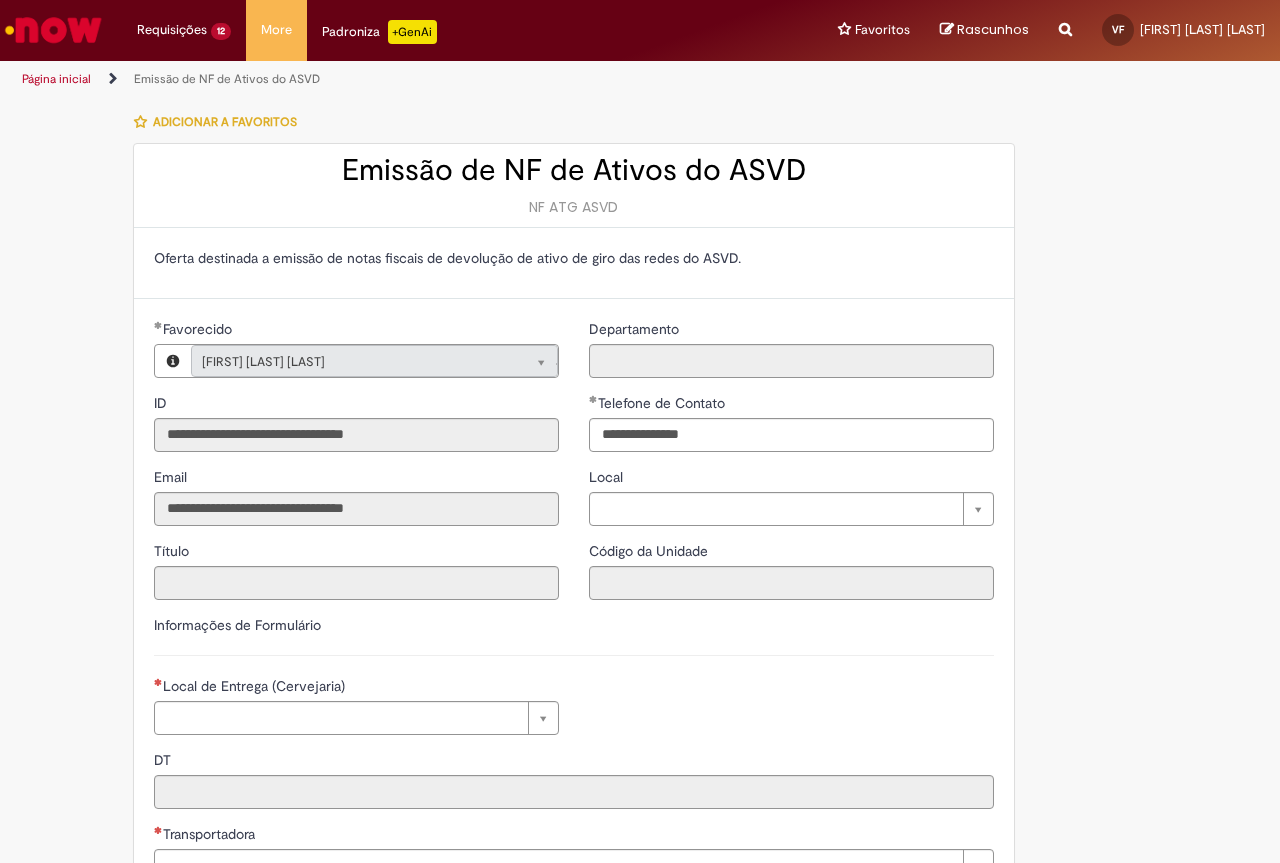 scroll, scrollTop: 200, scrollLeft: 0, axis: vertical 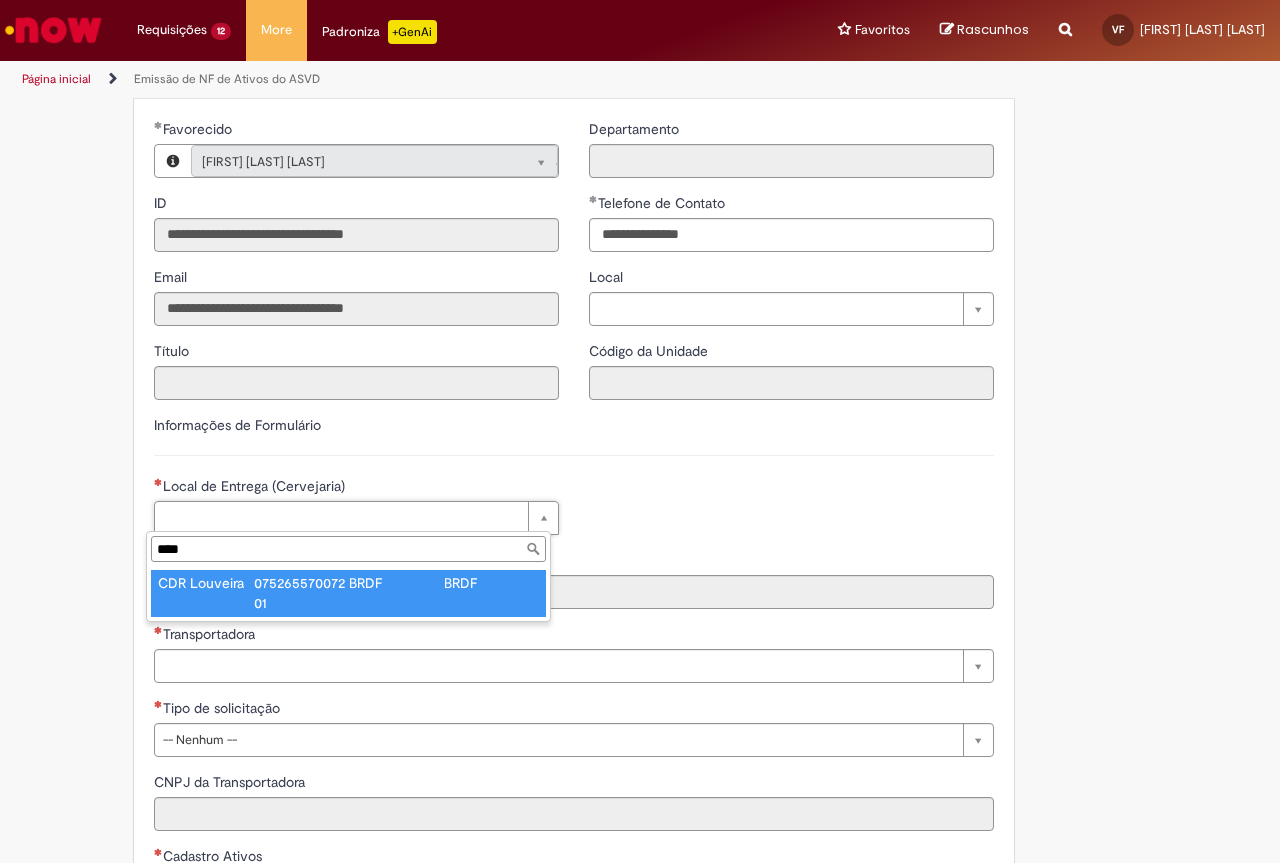 type on "****" 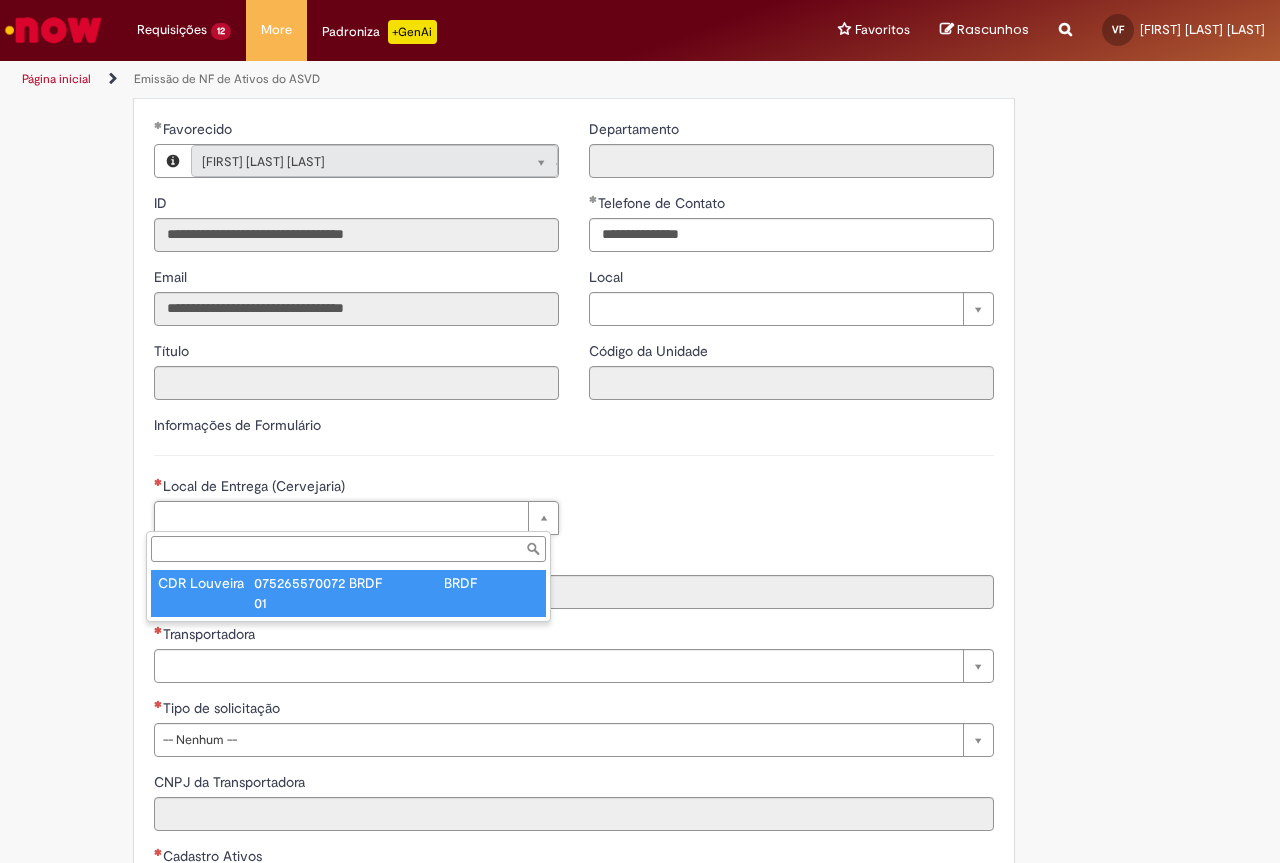 type on "****" 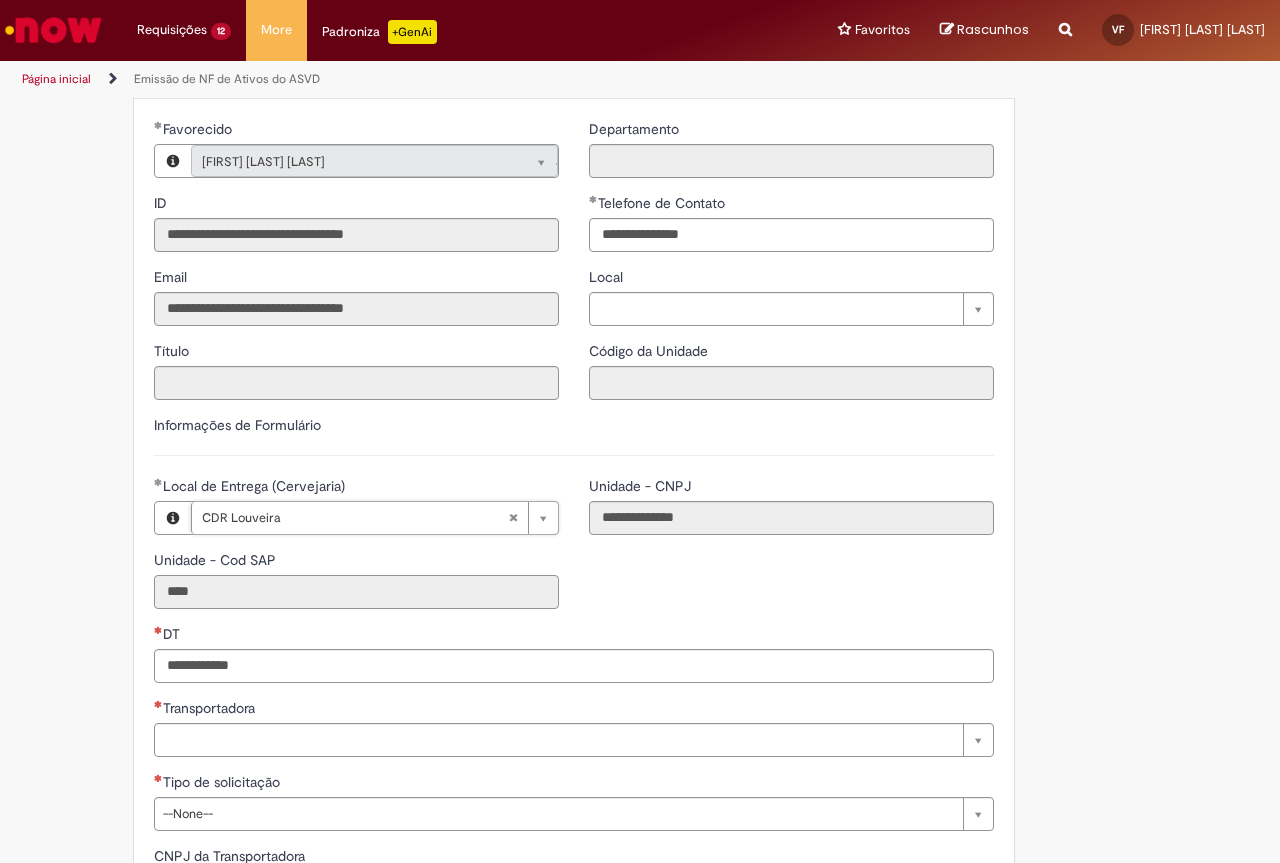 click on "****" at bounding box center (356, 592) 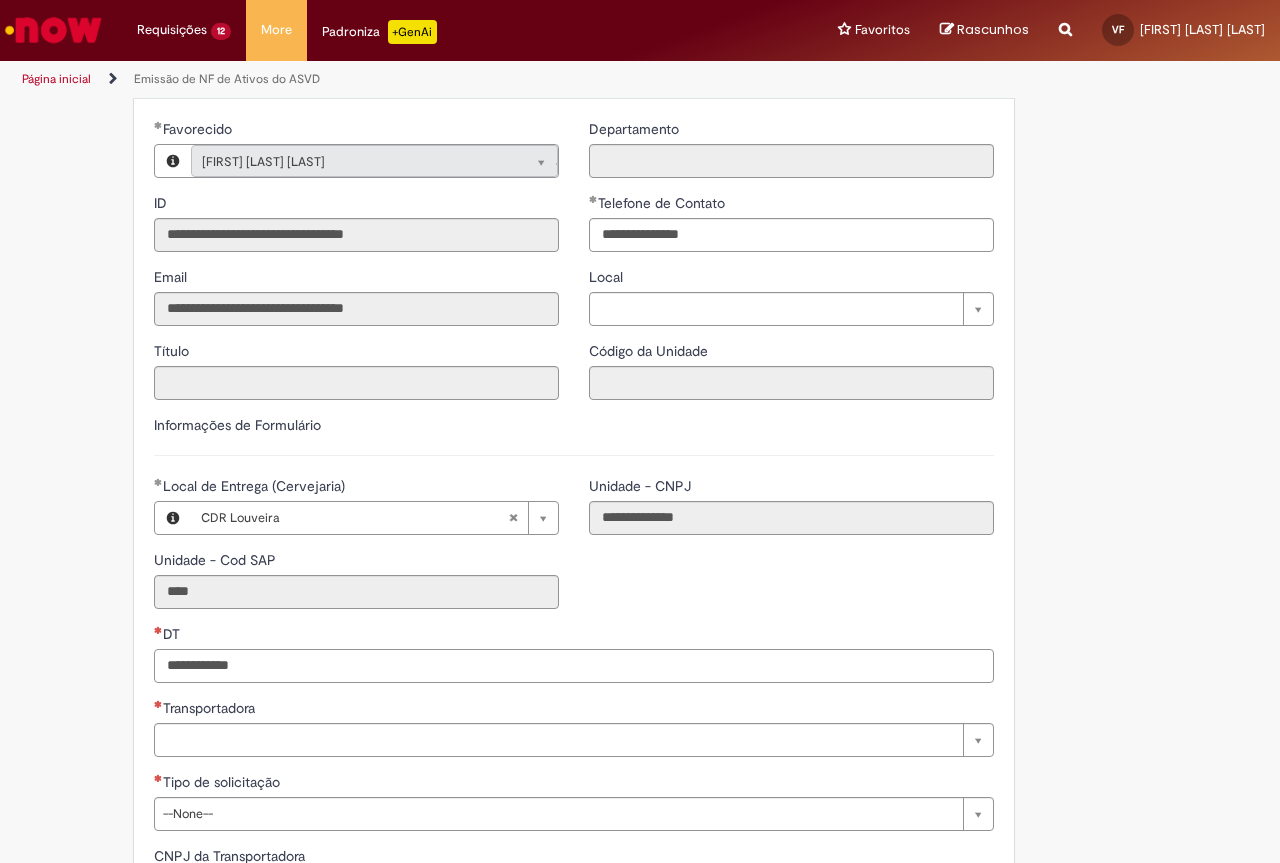 click on "DT" at bounding box center [574, 666] 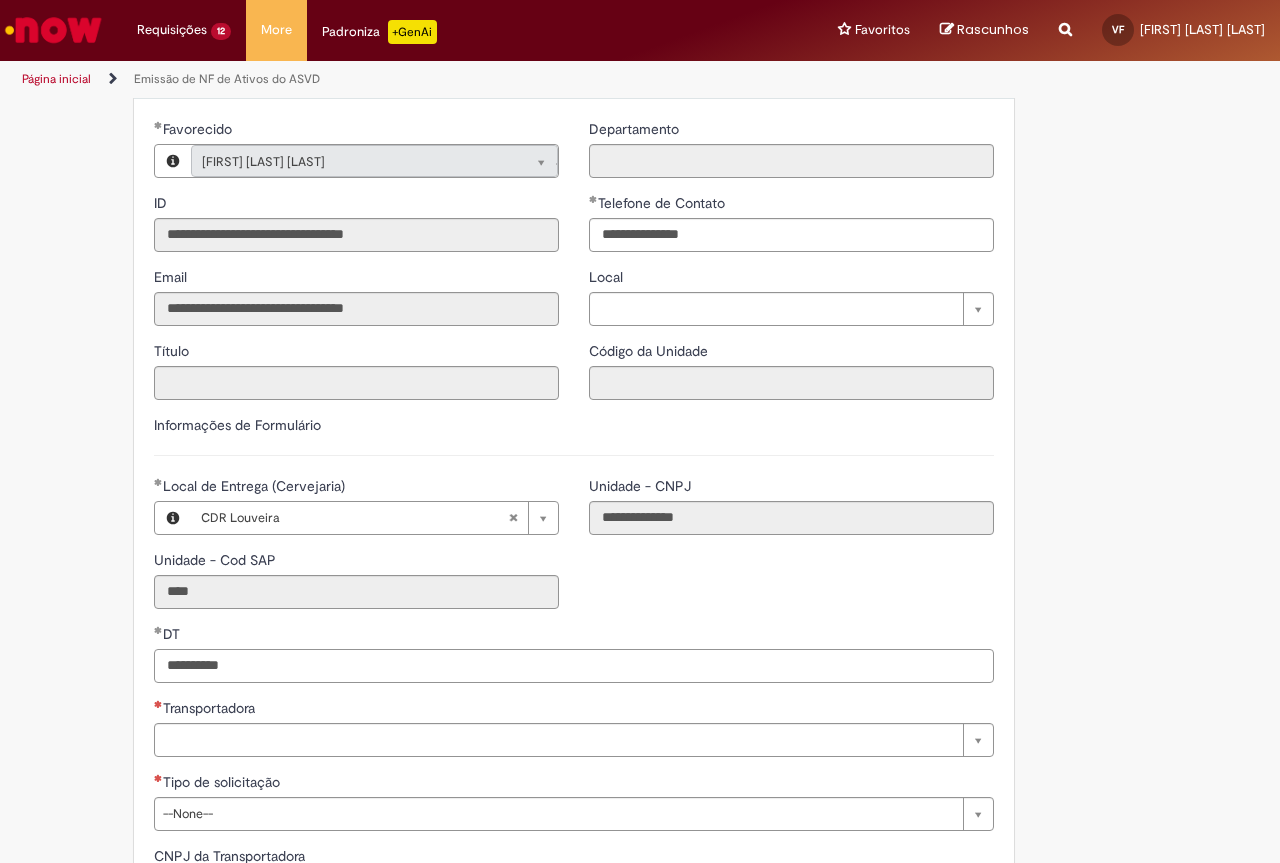 type on "**********" 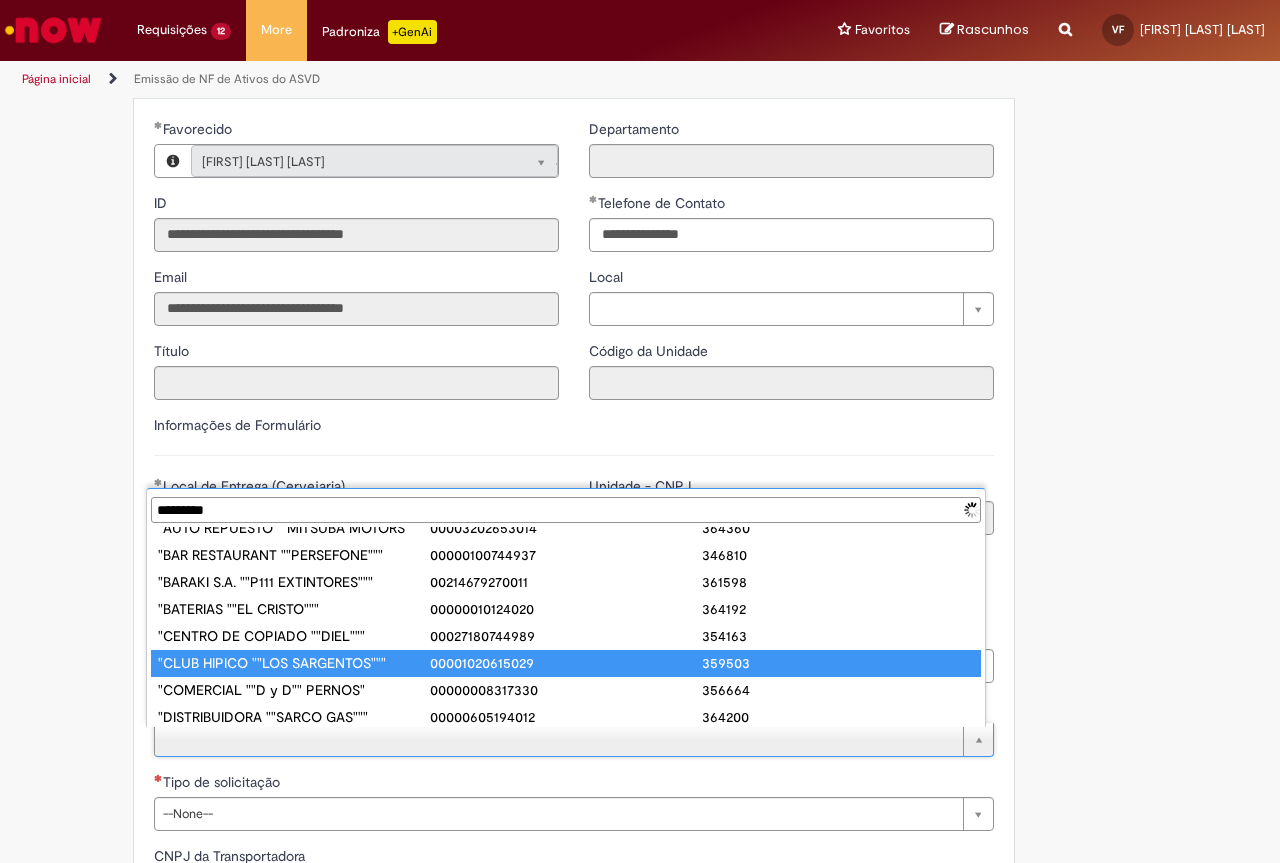 scroll, scrollTop: 0, scrollLeft: 0, axis: both 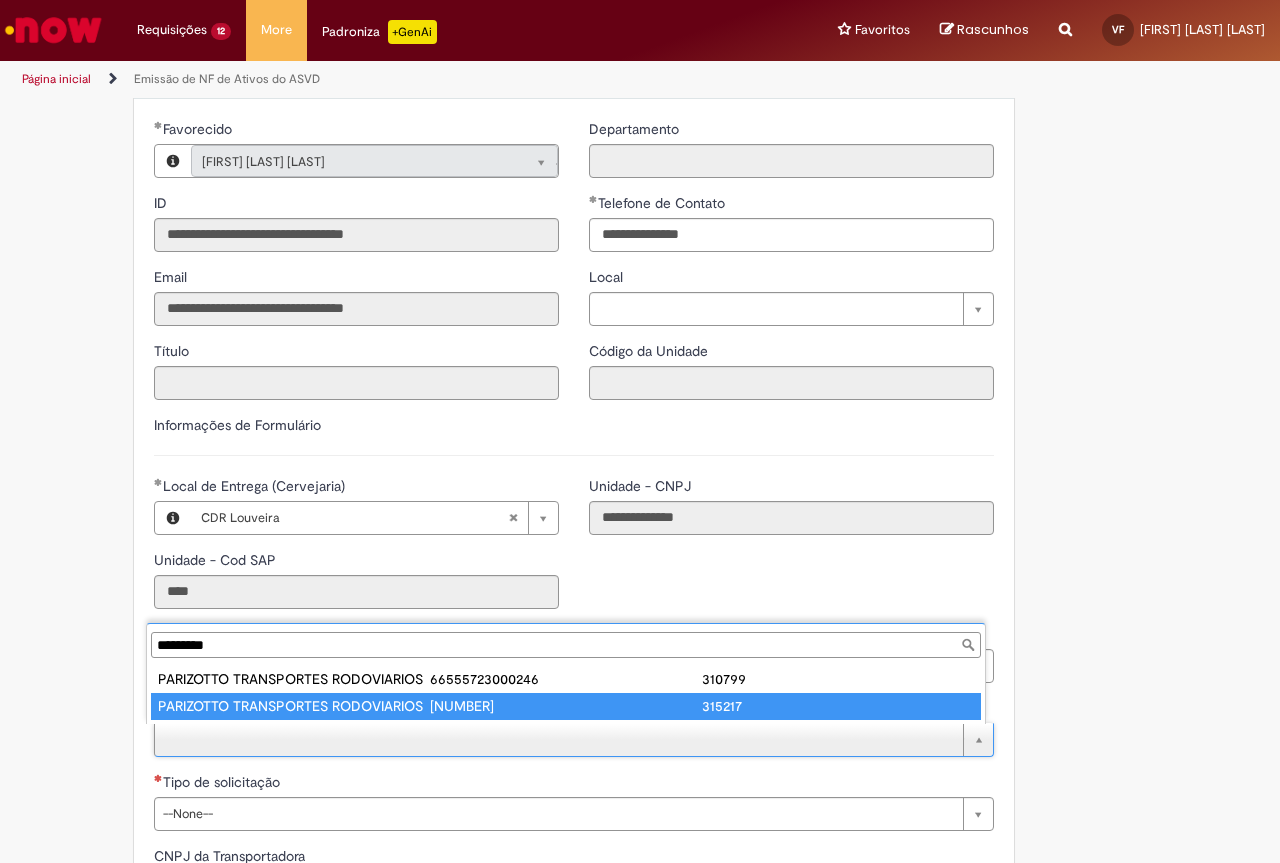 type on "*********" 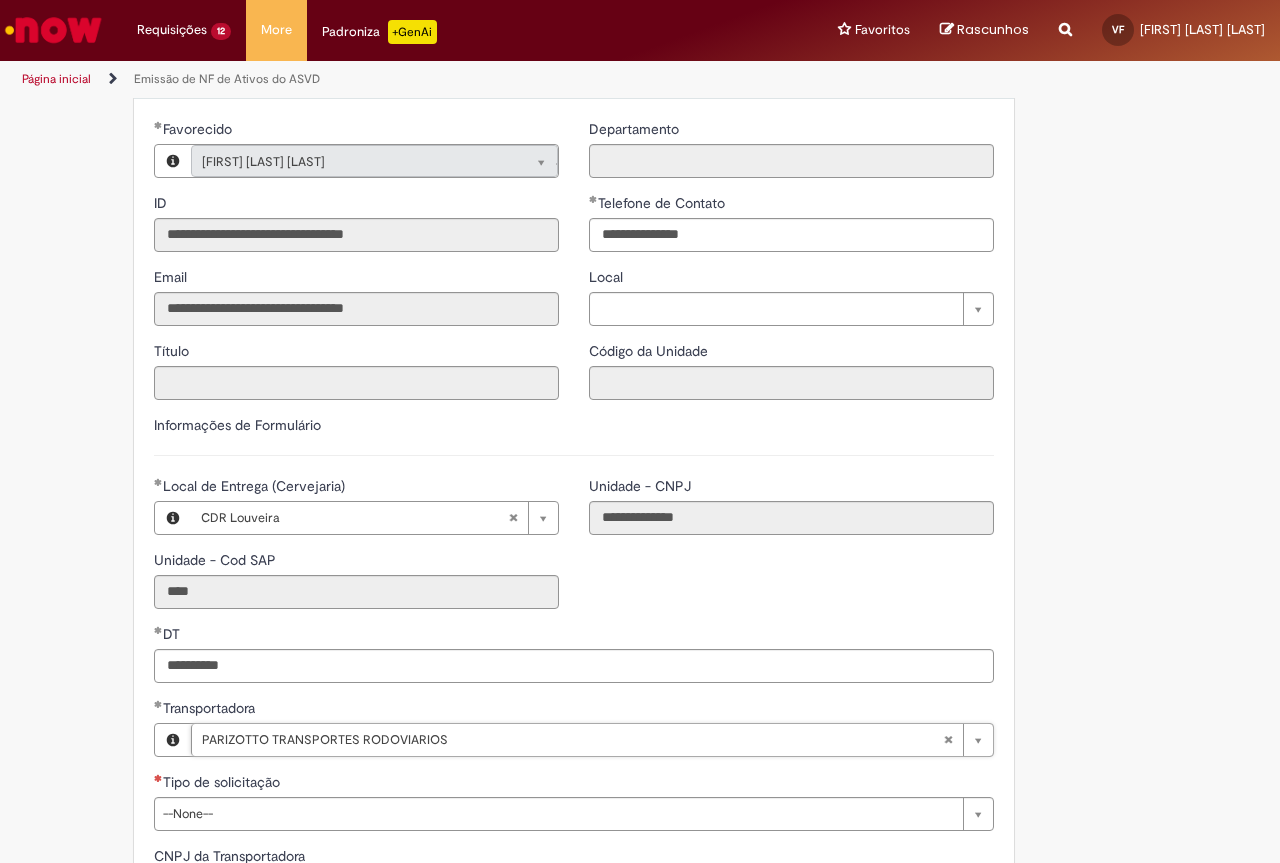 type on "**********" 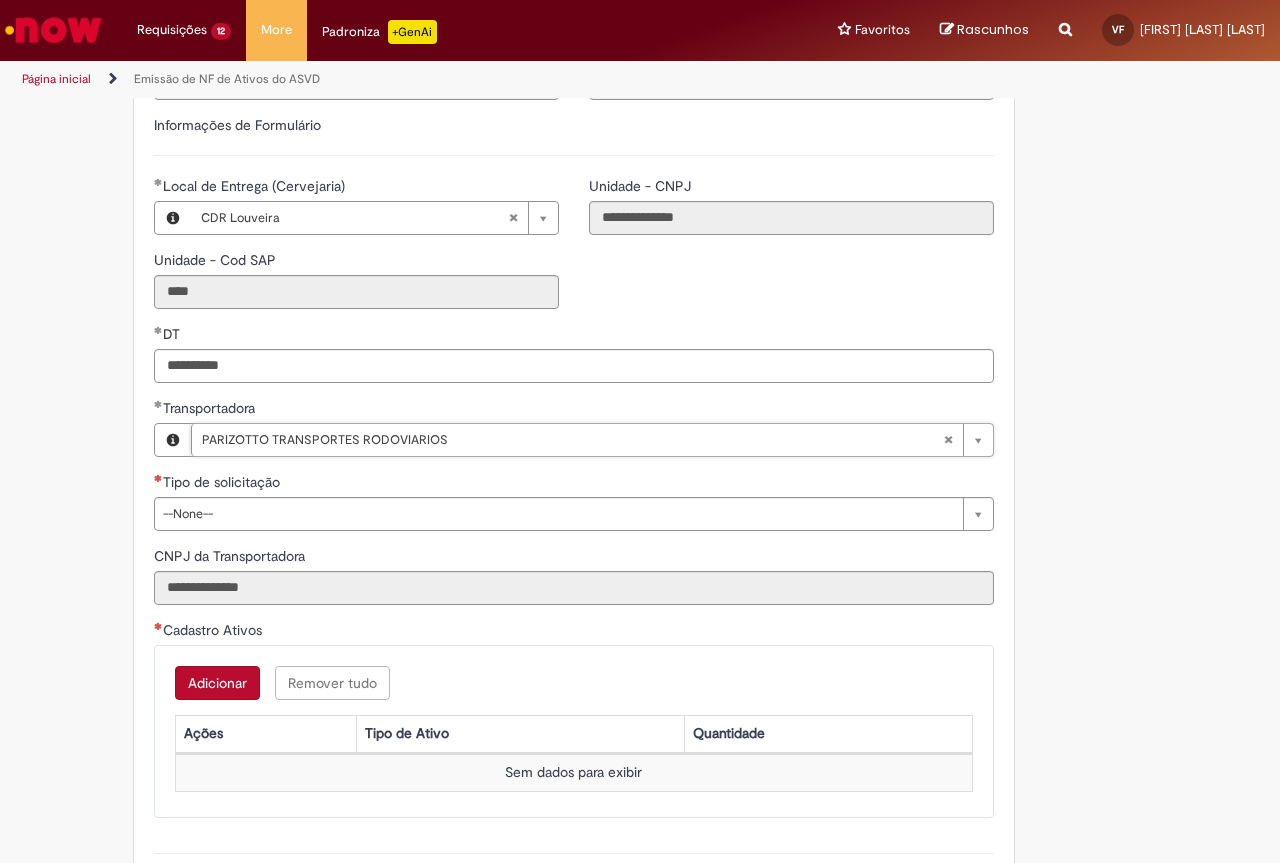 scroll, scrollTop: 600, scrollLeft: 0, axis: vertical 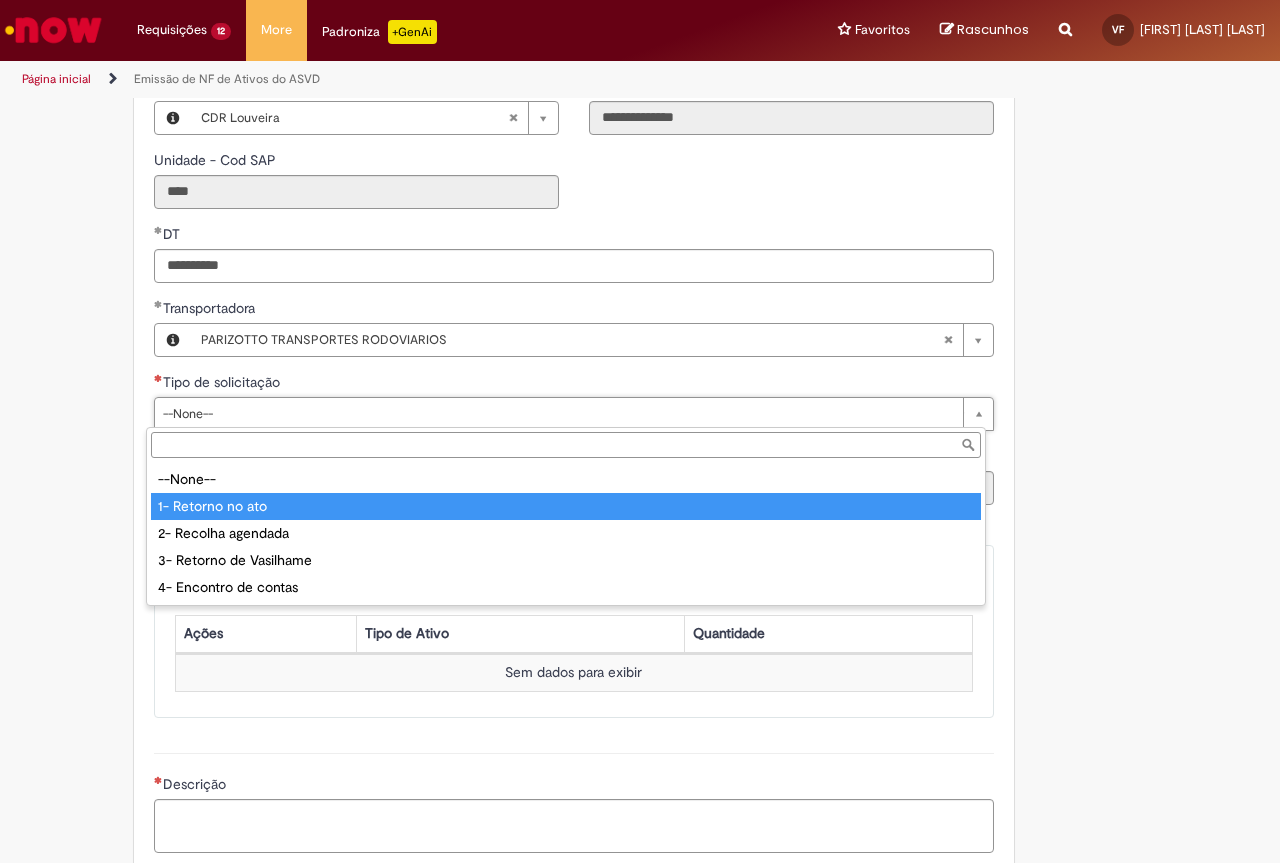 drag, startPoint x: 233, startPoint y: 500, endPoint x: 223, endPoint y: 517, distance: 19.723083 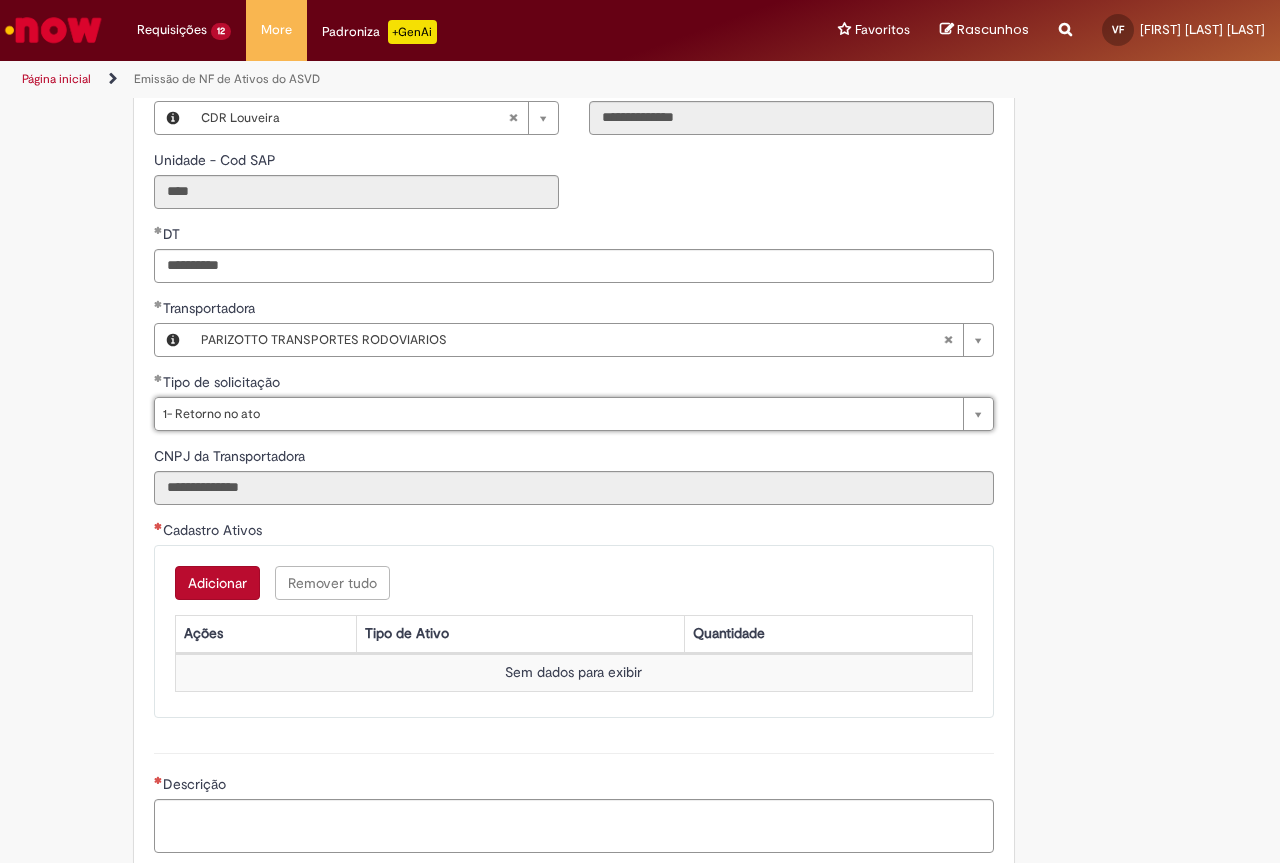 click on "Adicionar" at bounding box center [217, 583] 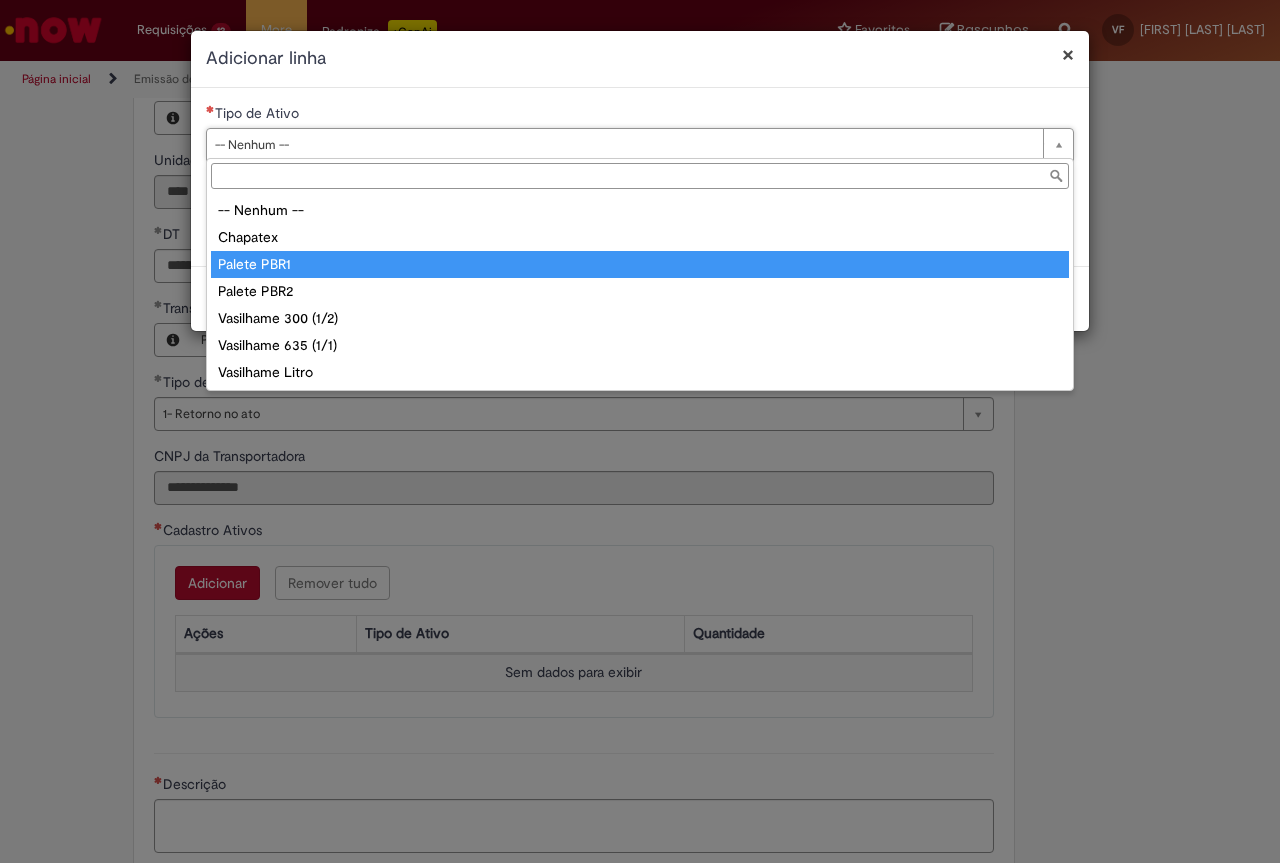 drag, startPoint x: 313, startPoint y: 266, endPoint x: 335, endPoint y: 234, distance: 38.832977 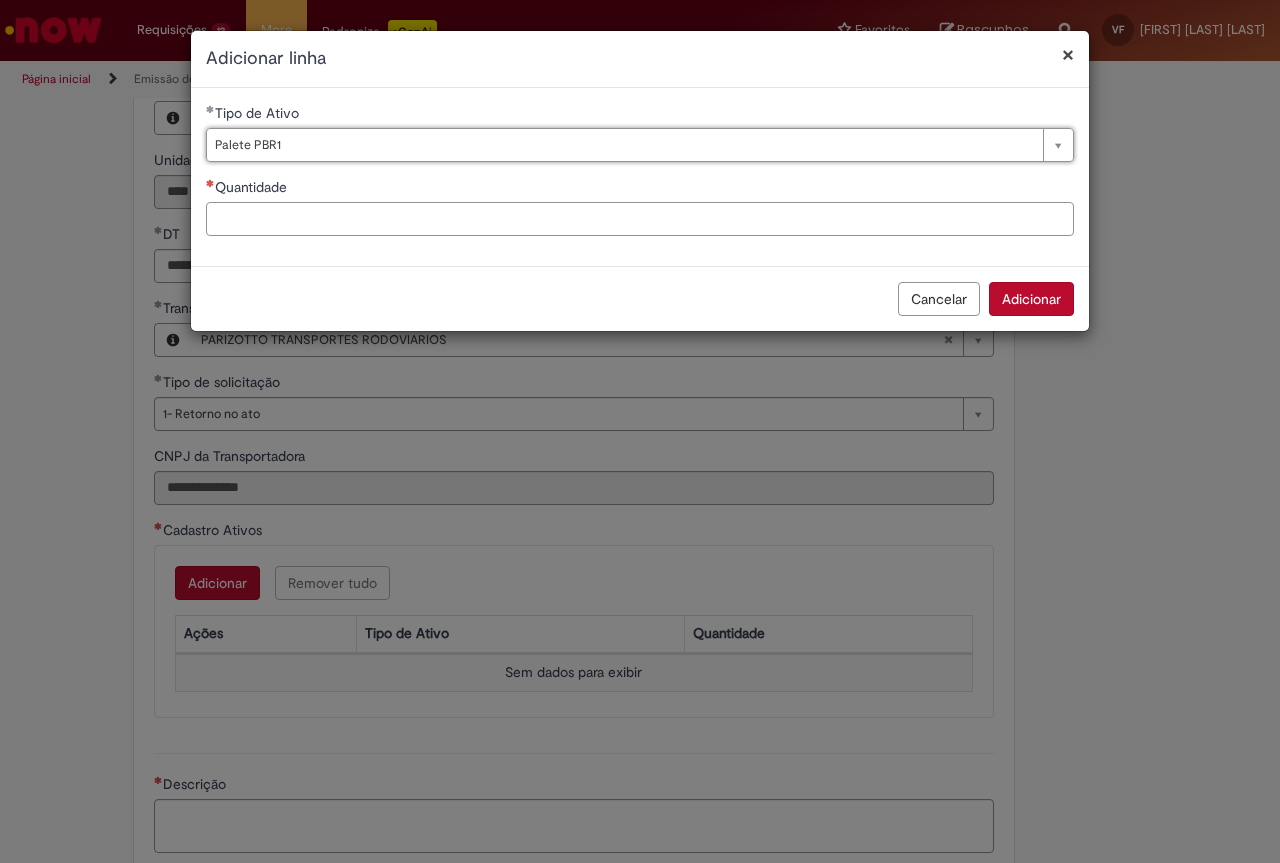 click on "Quantidade" at bounding box center [640, 219] 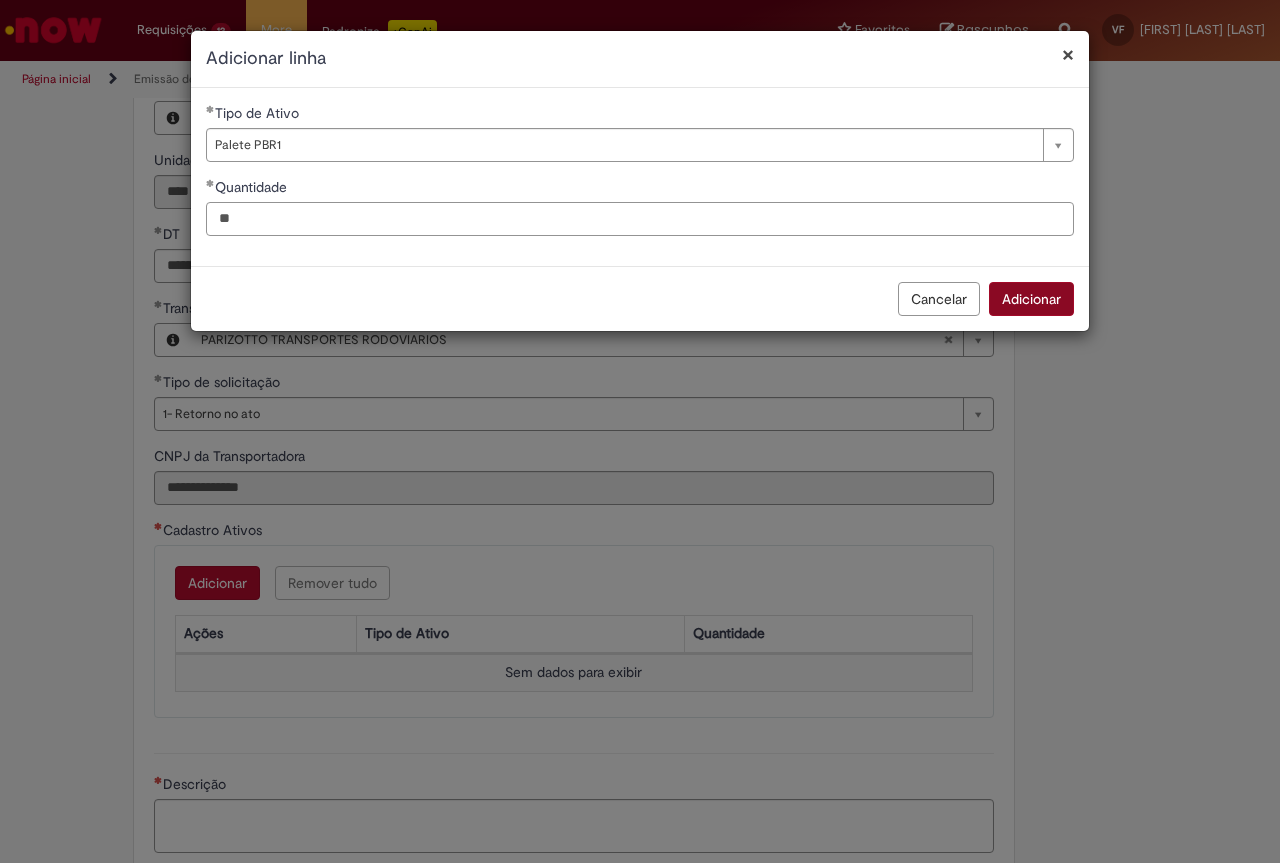 type on "**" 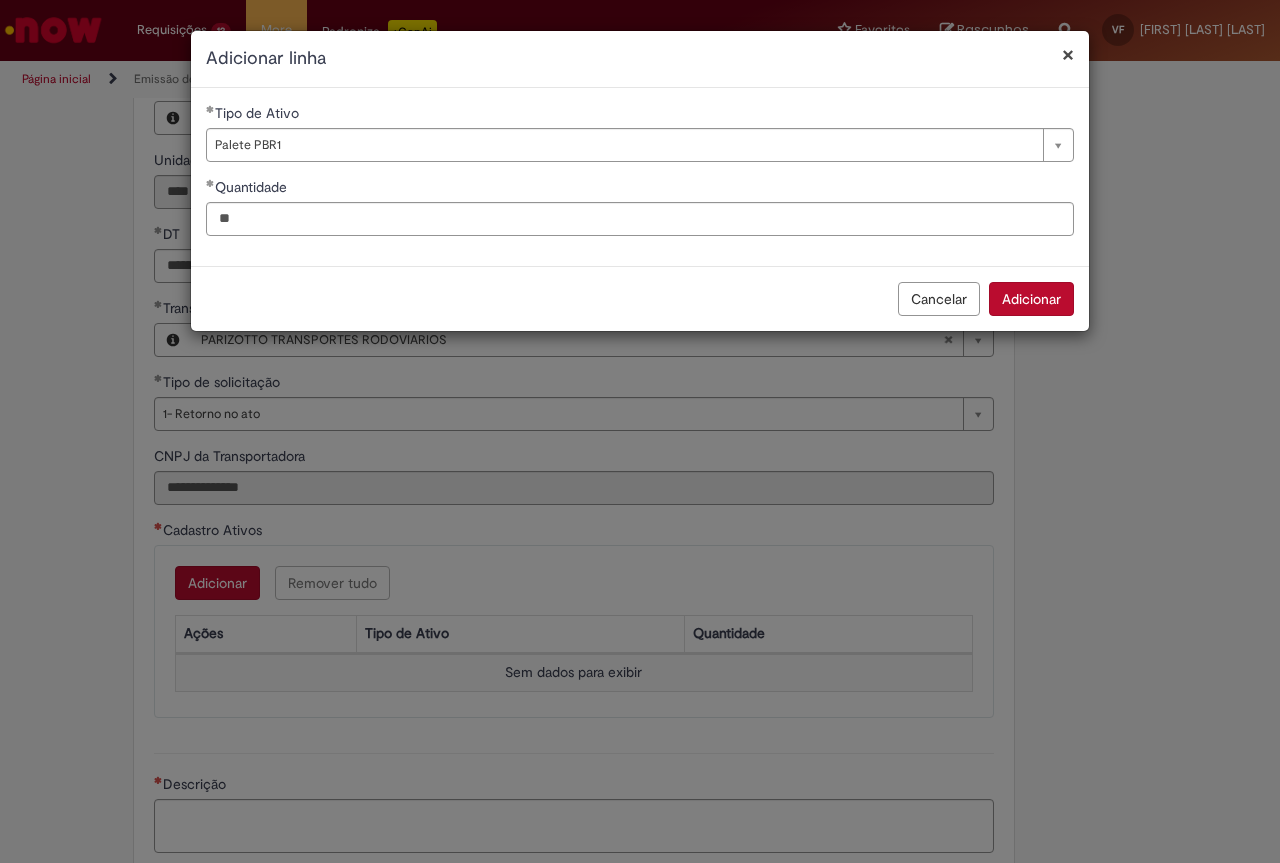 click on "Adicionar" at bounding box center [1031, 299] 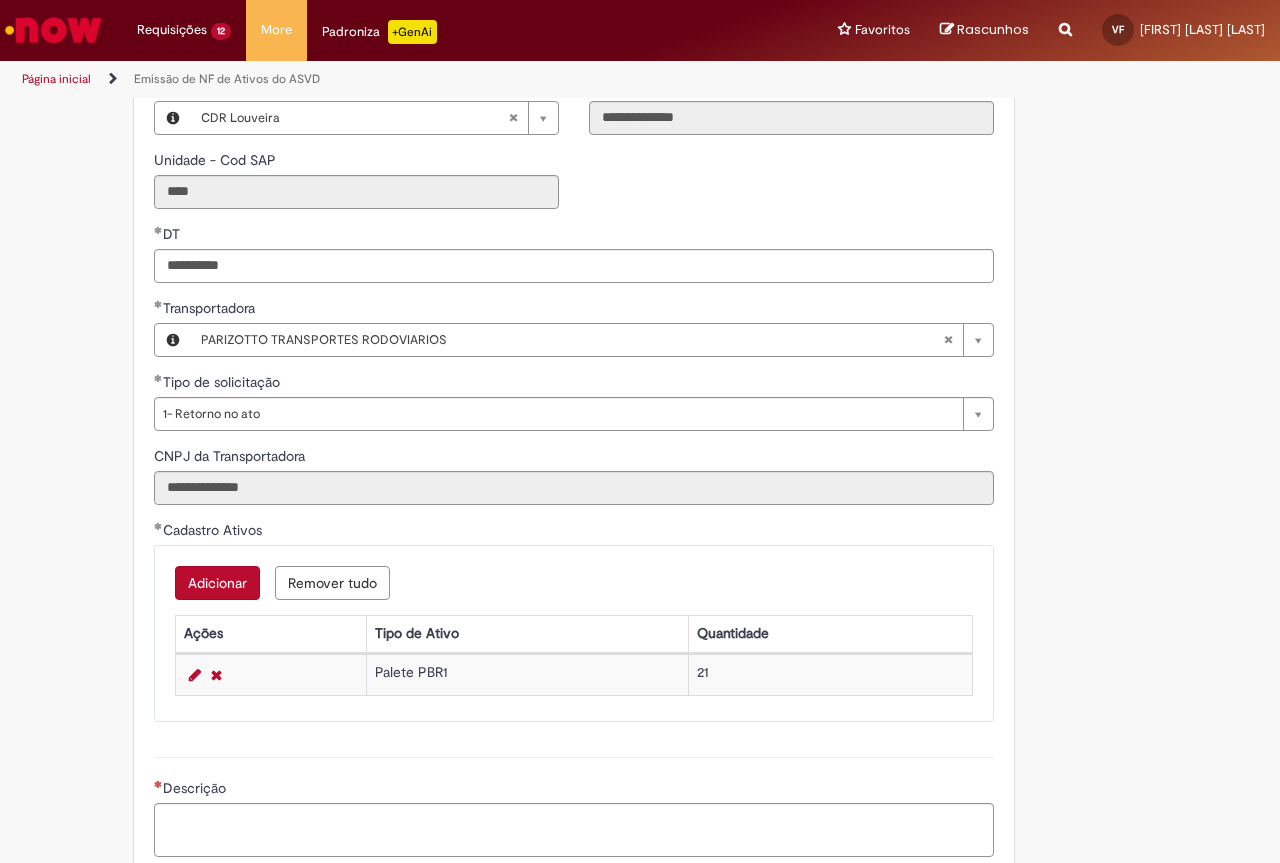 click on "Adicionar" at bounding box center (217, 583) 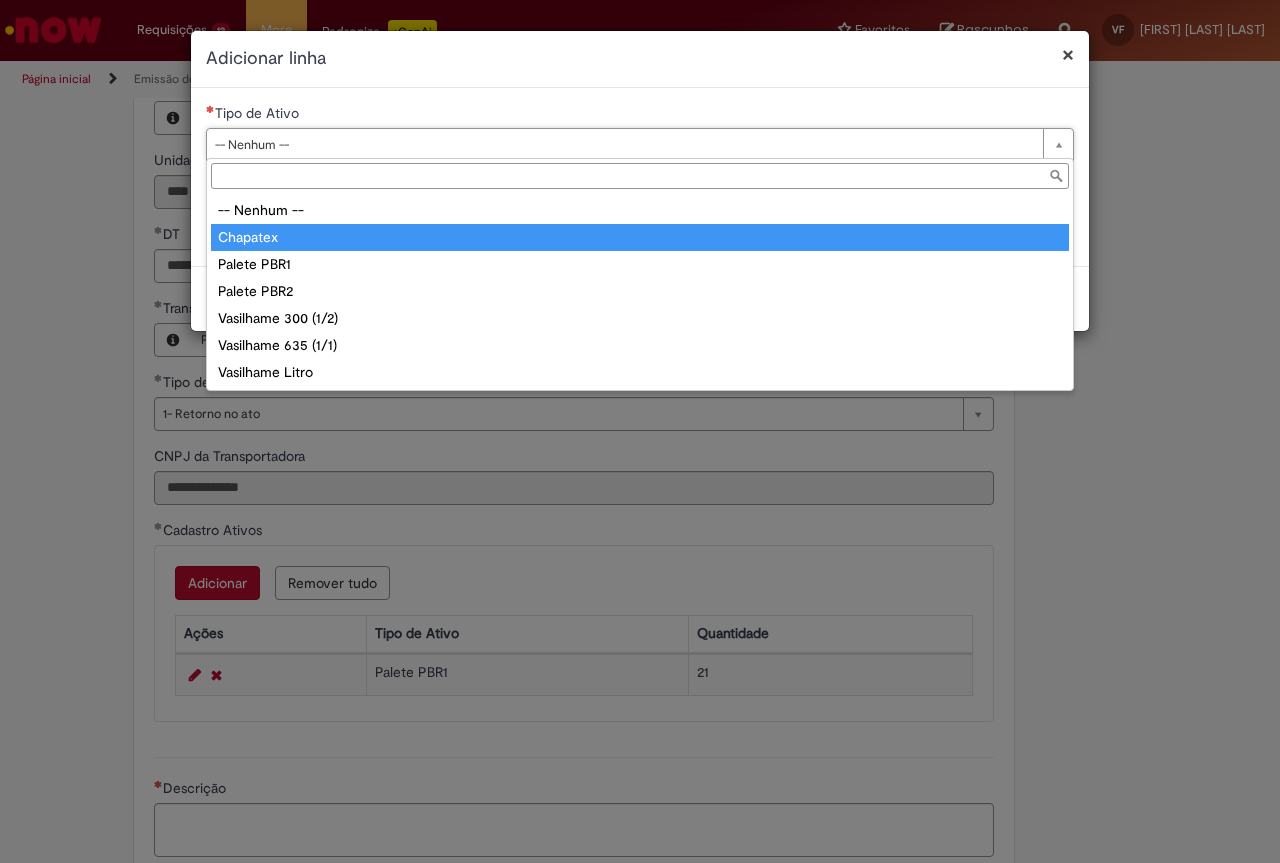 type on "********" 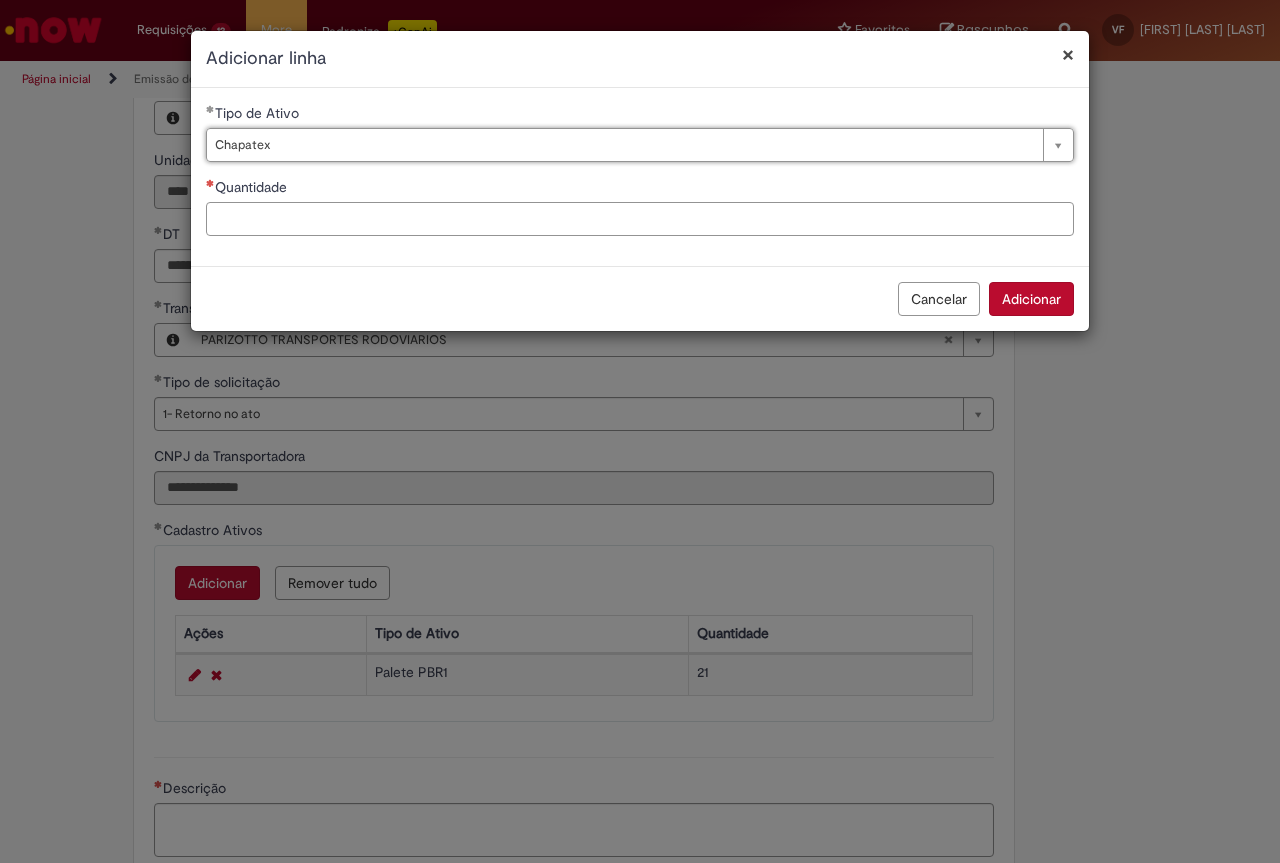 click on "Quantidade" at bounding box center [640, 219] 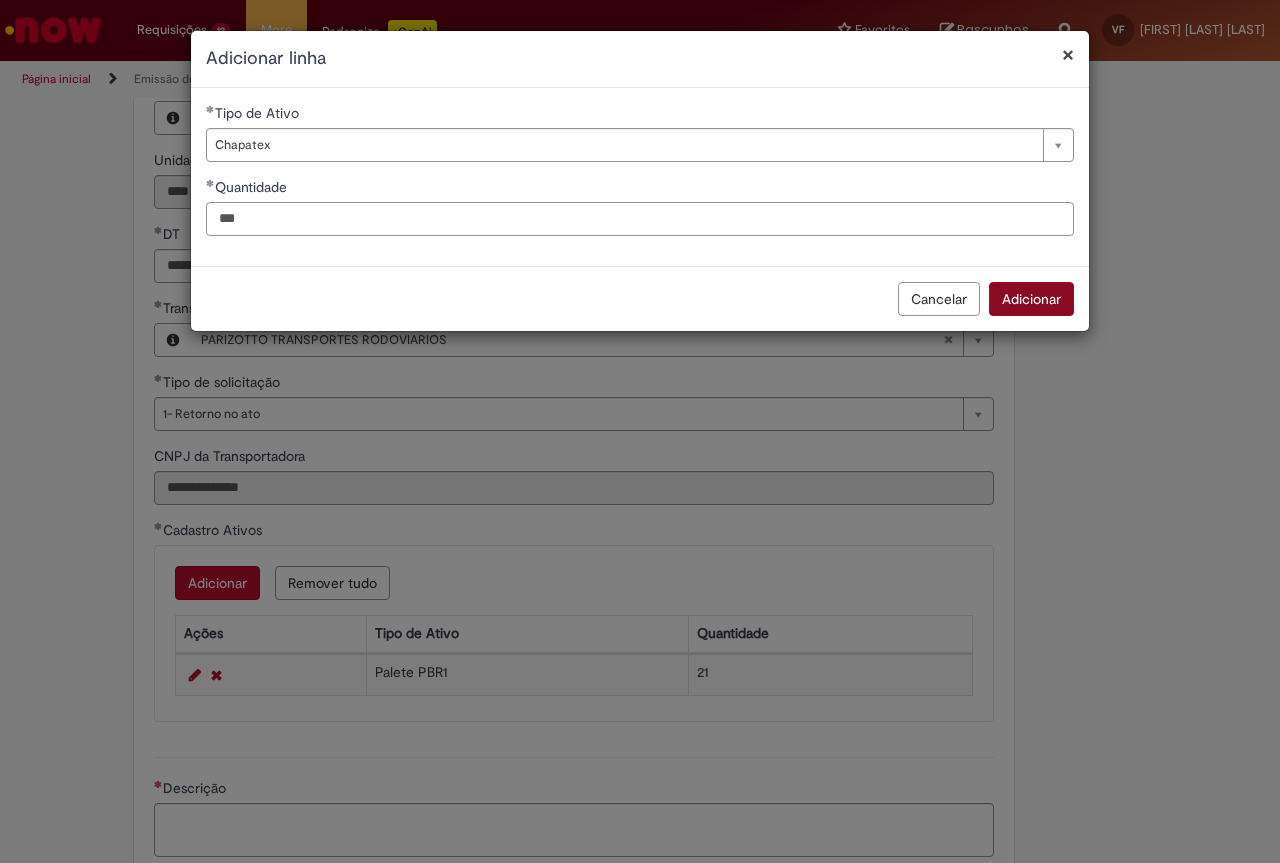 type on "***" 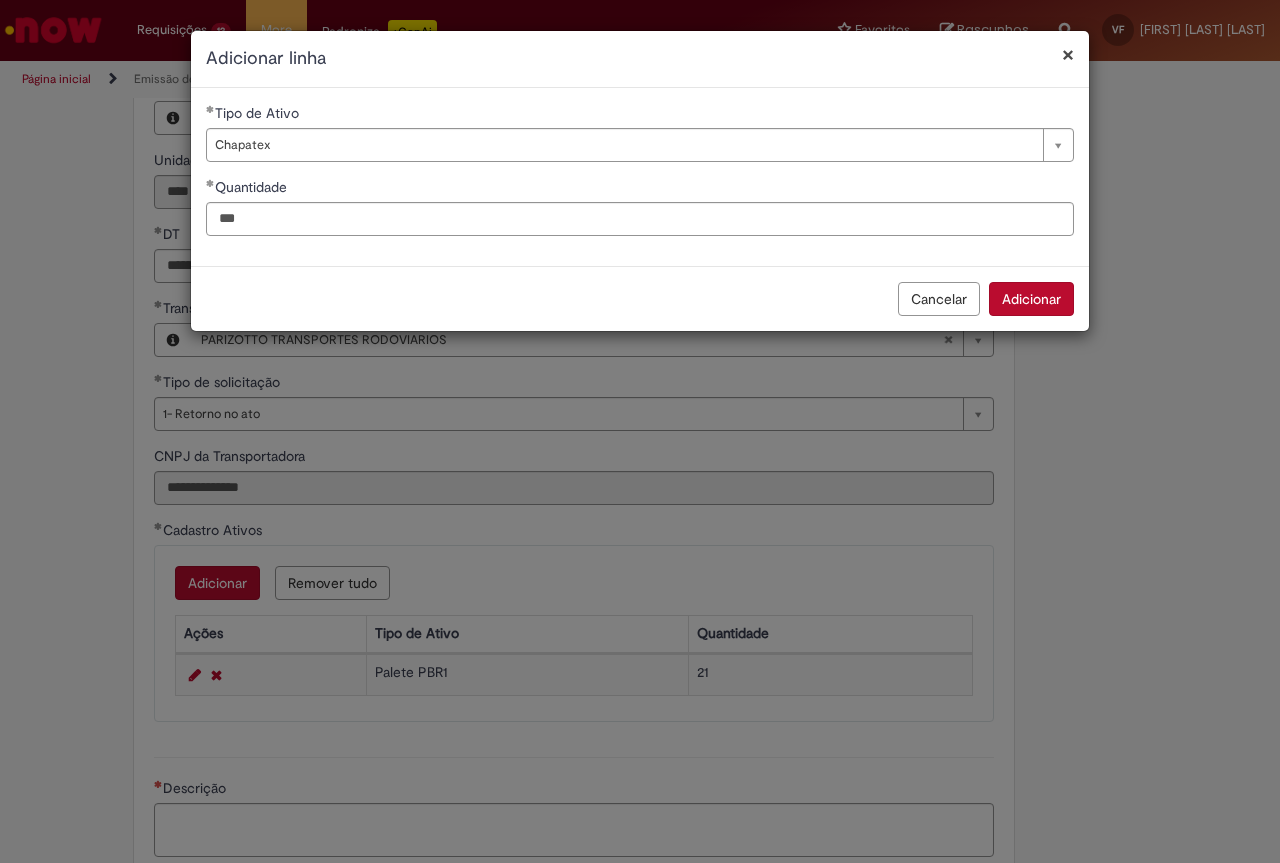 click on "Adicionar" at bounding box center (1031, 299) 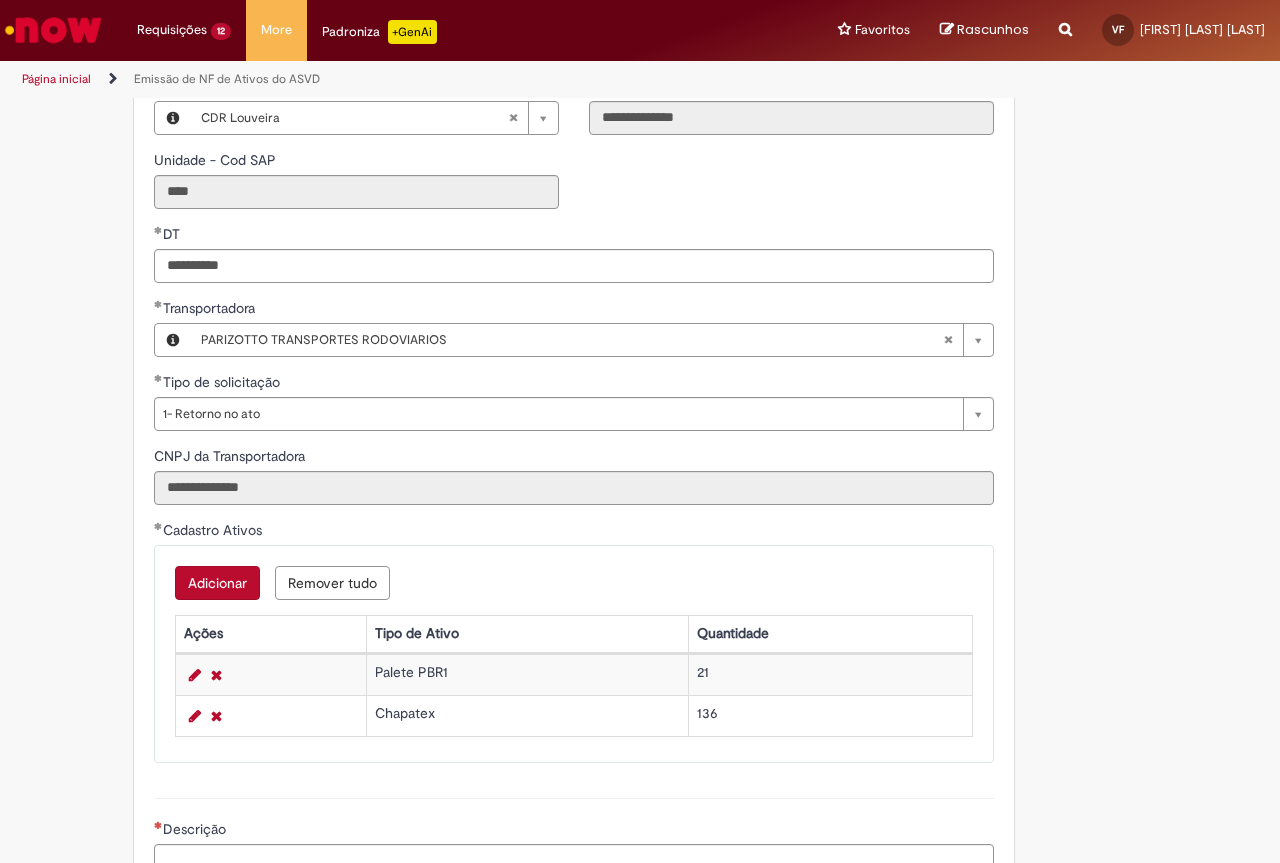 scroll, scrollTop: 897, scrollLeft: 0, axis: vertical 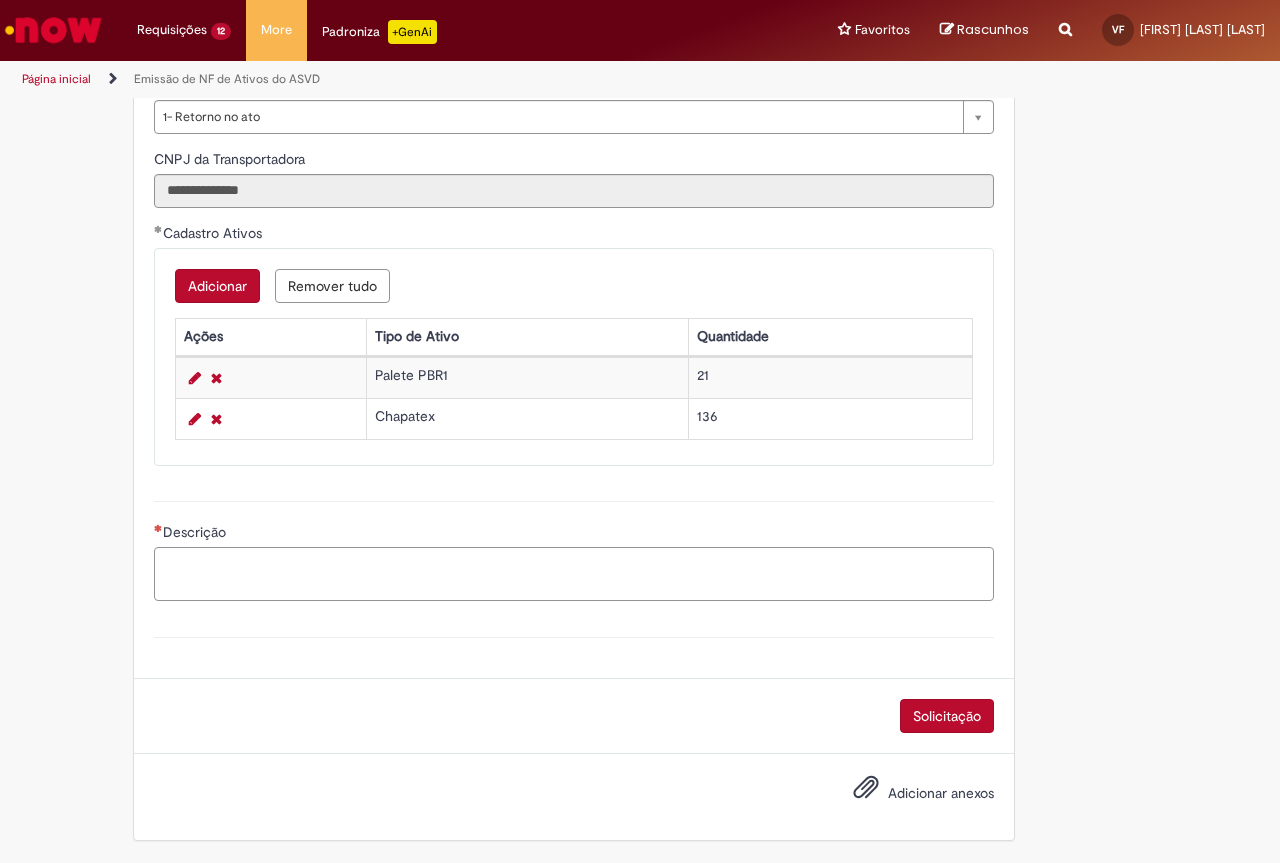 click on "Descrição" at bounding box center (574, 574) 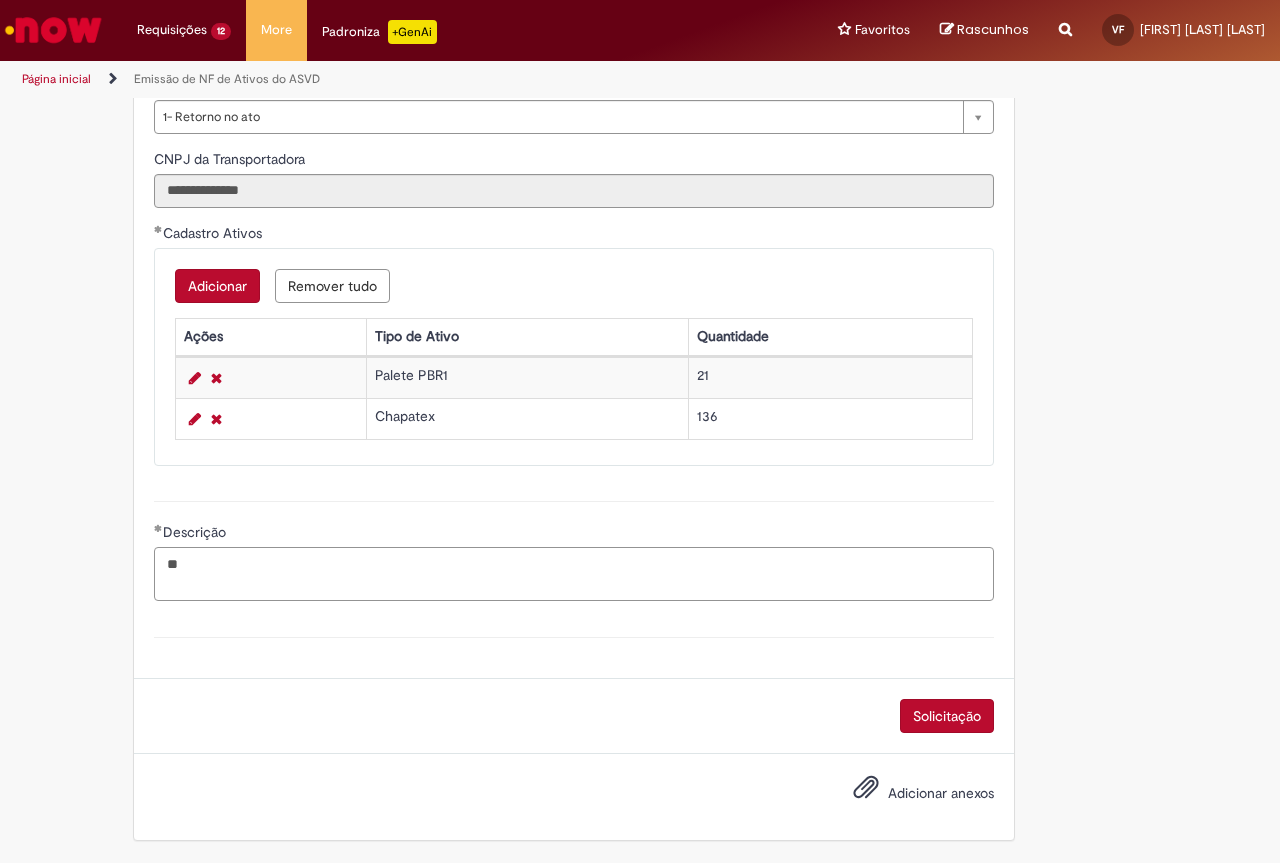 paste on "**********" 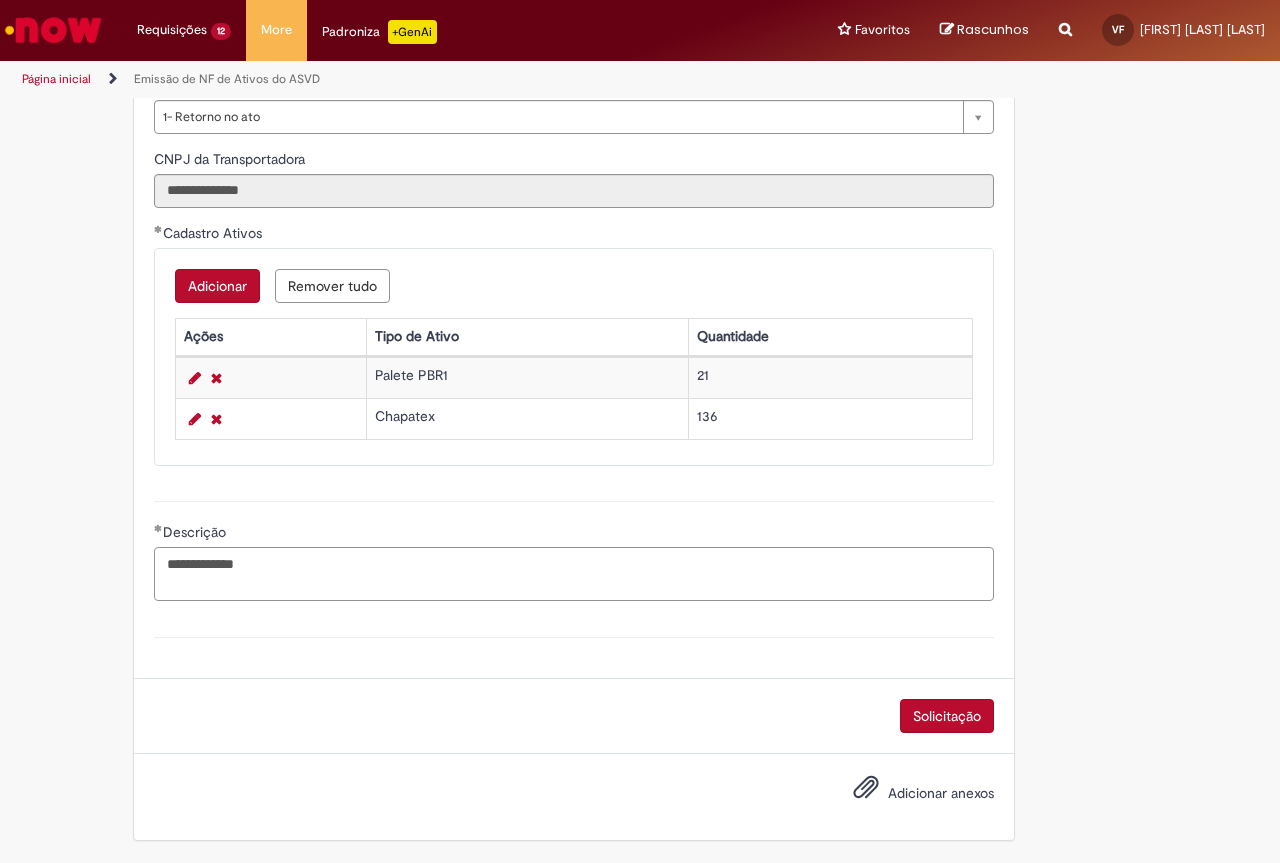 drag, startPoint x: 172, startPoint y: 565, endPoint x: 339, endPoint y: 560, distance: 167.07483 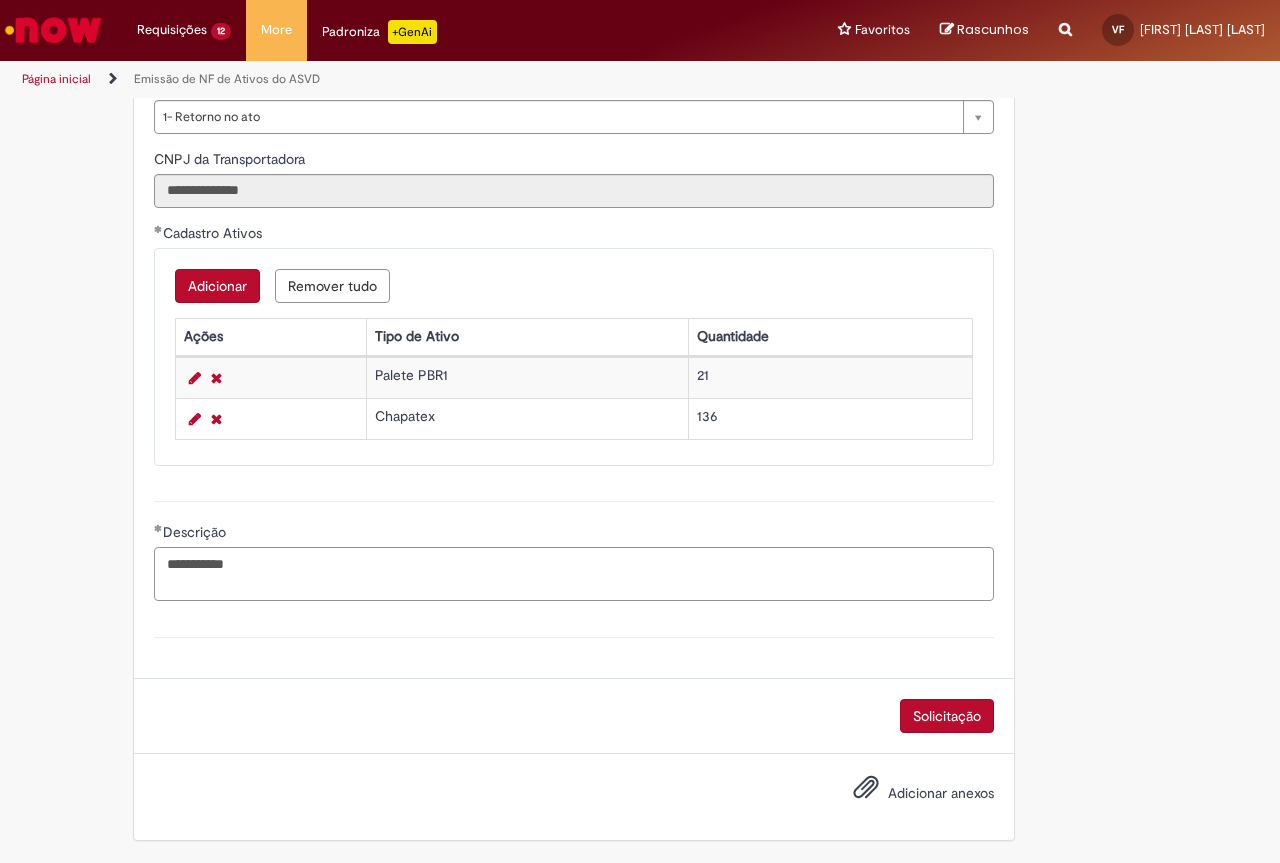 paste on "***
*******" 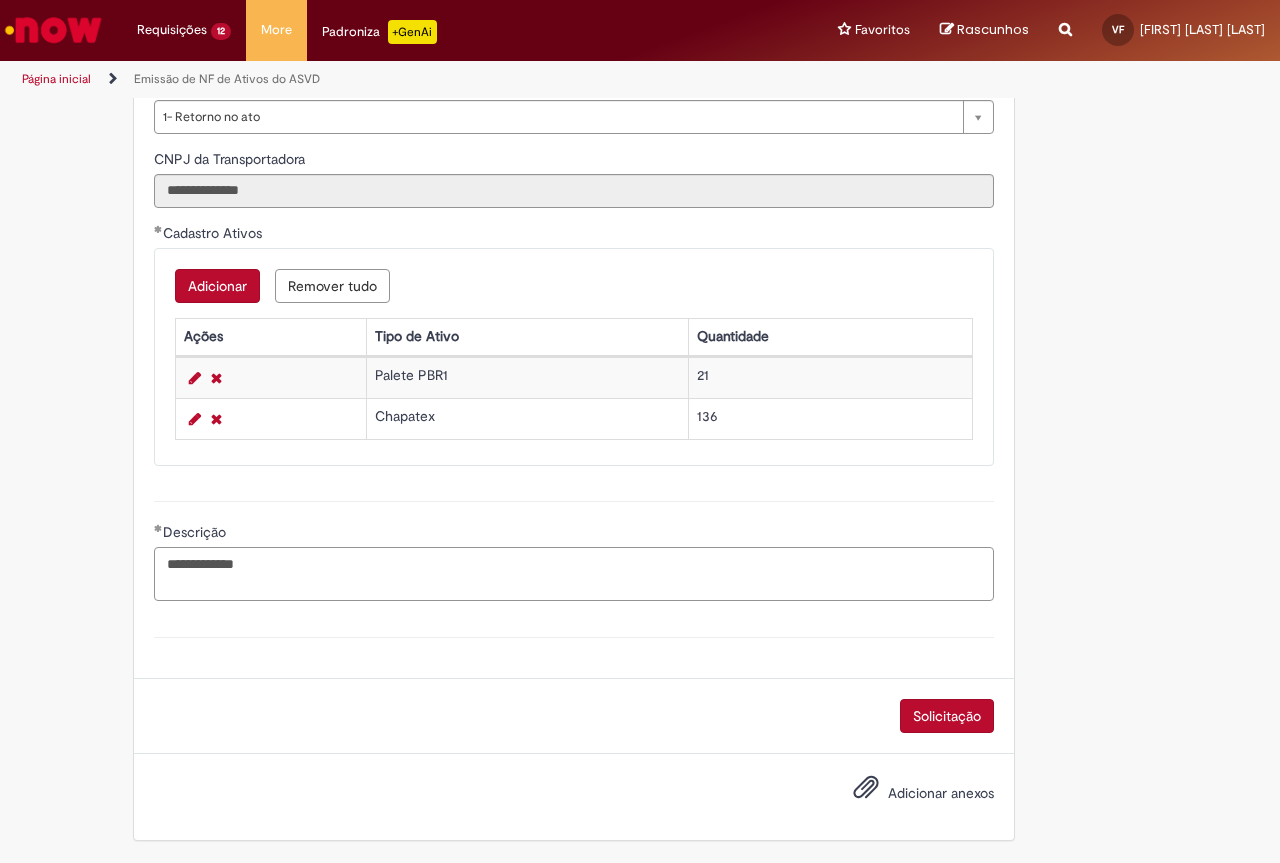click on "**********" at bounding box center (574, 574) 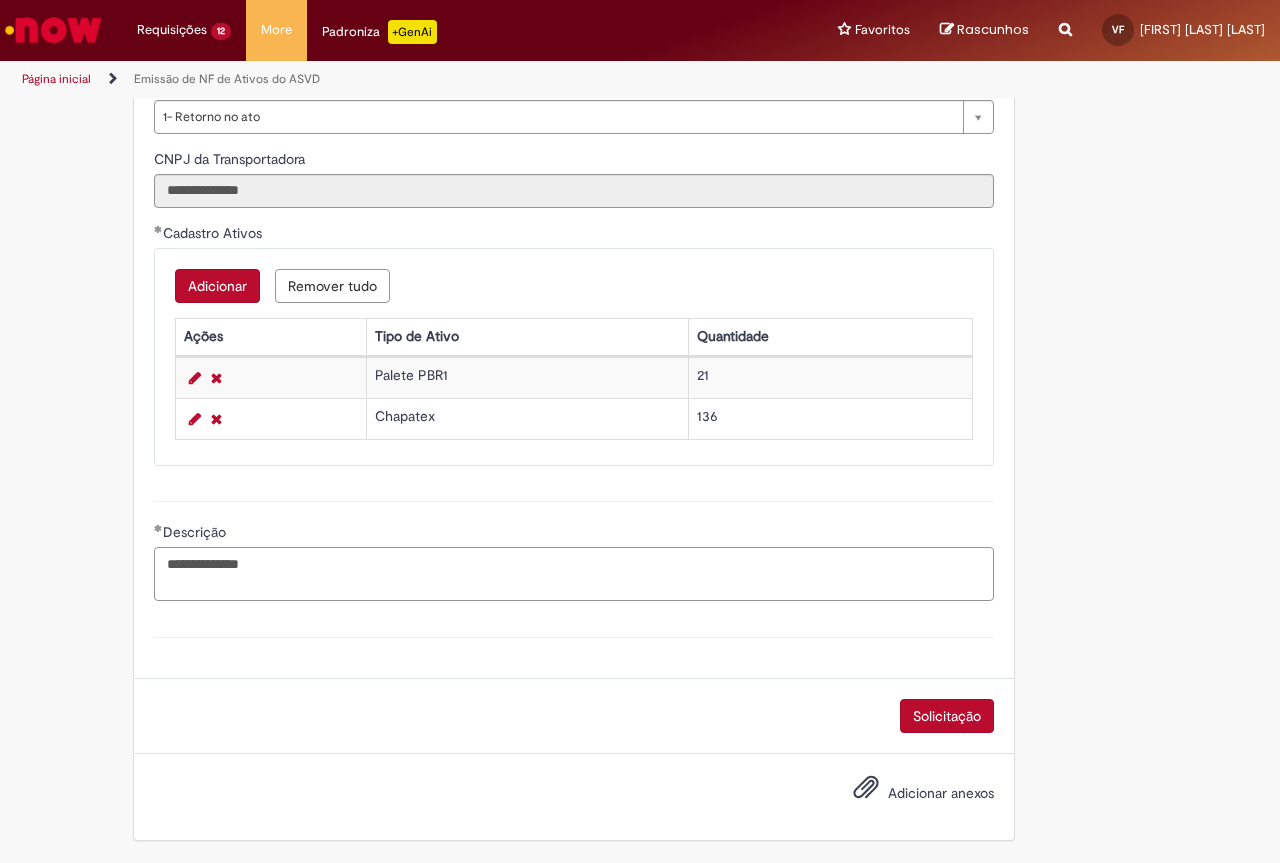 click on "**********" at bounding box center [574, 574] 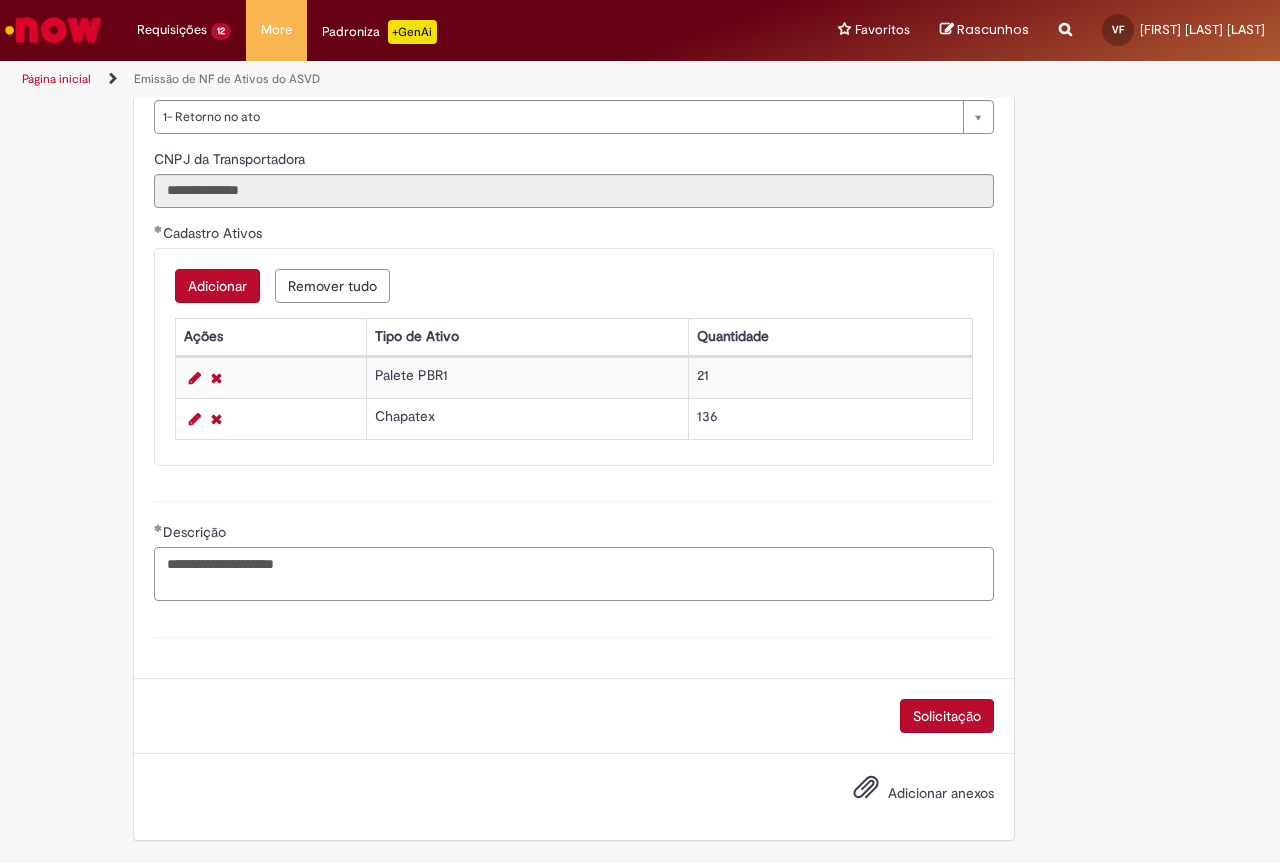 type on "**********" 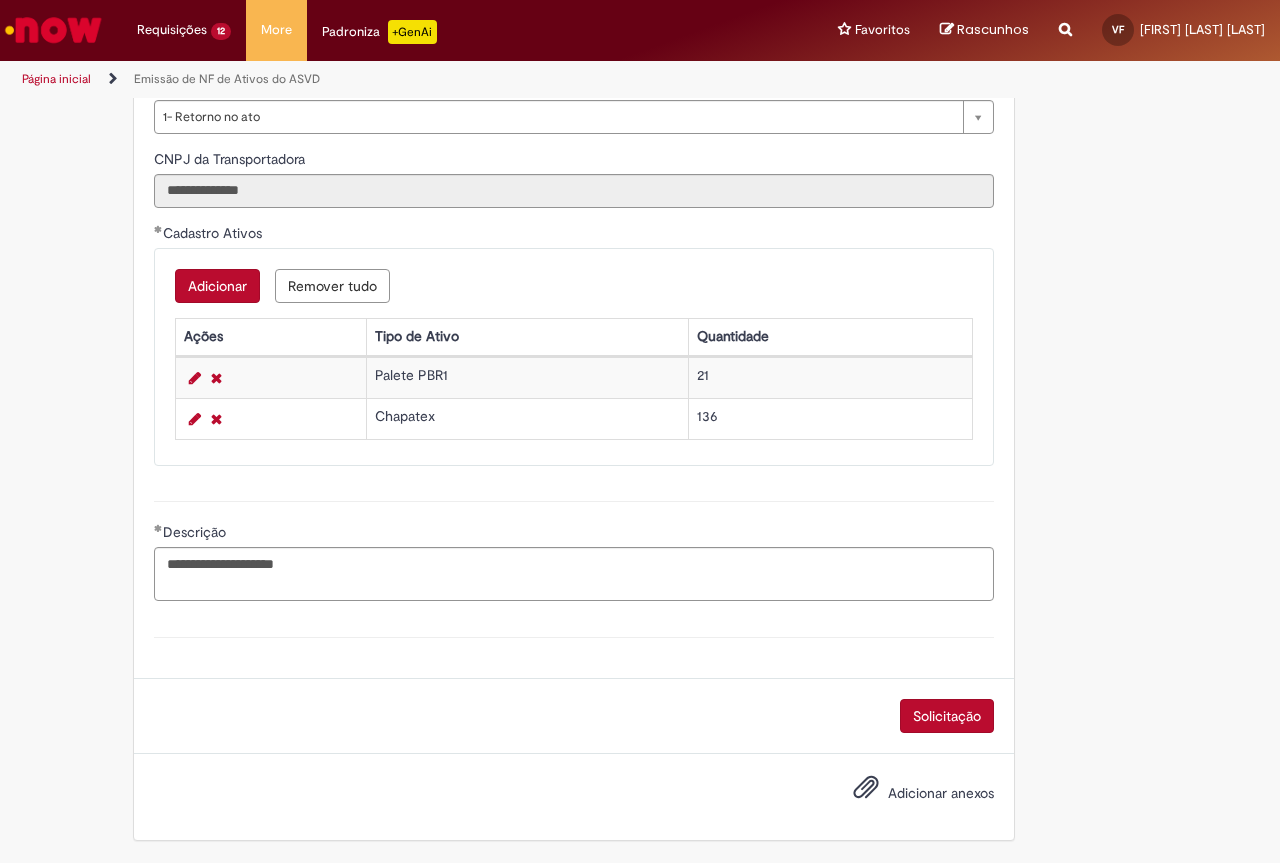 click on "Adicionar anexos" at bounding box center (909, 794) 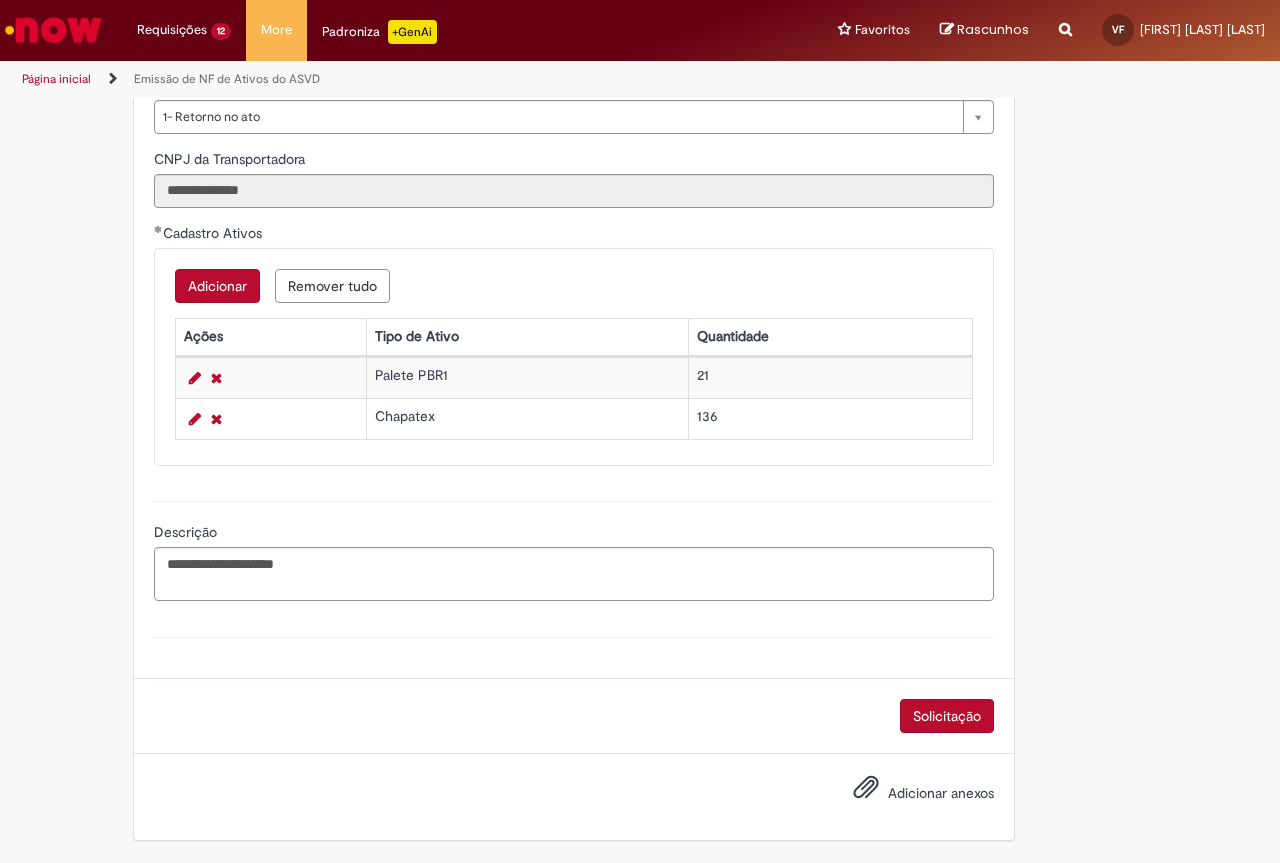 click on "Adicionar anexos" at bounding box center [941, 793] 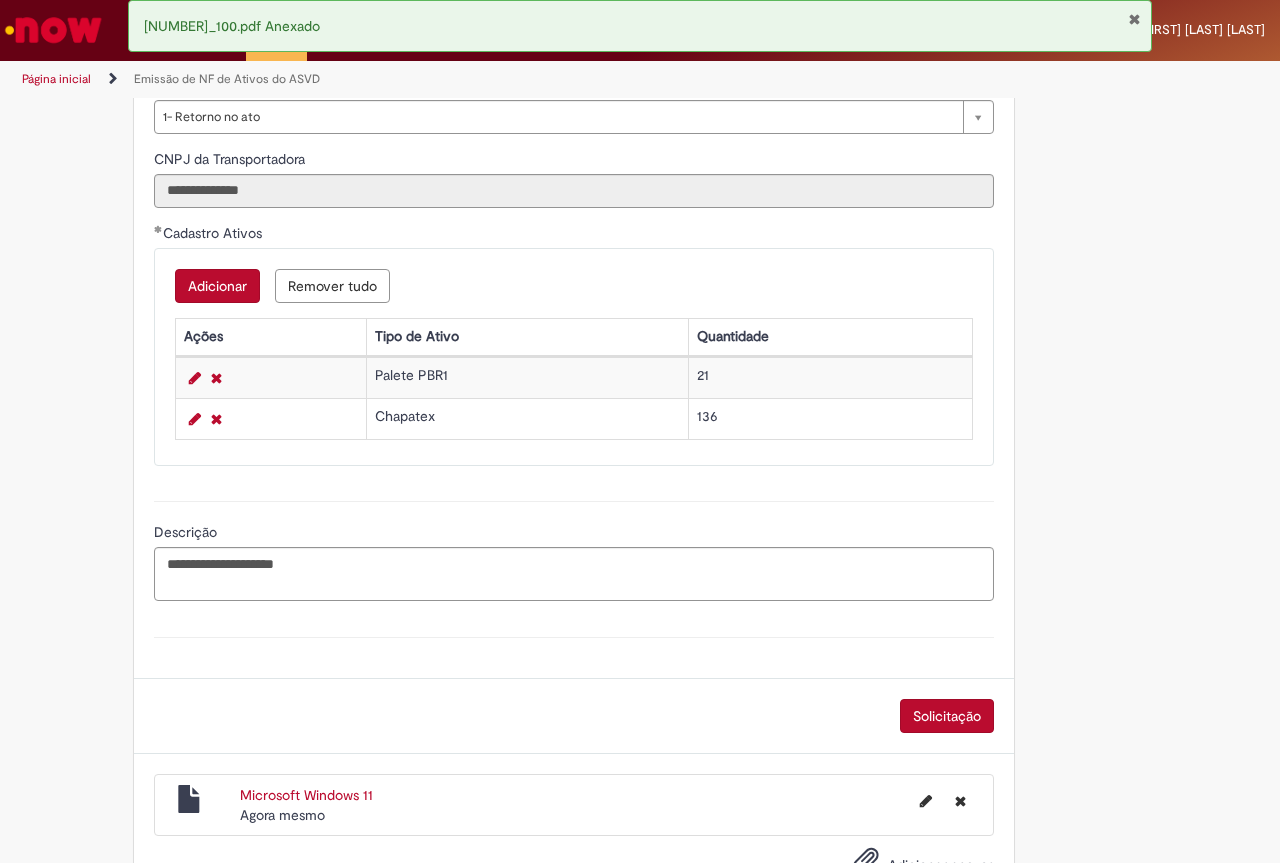 click on "Solicitação" at bounding box center (947, 716) 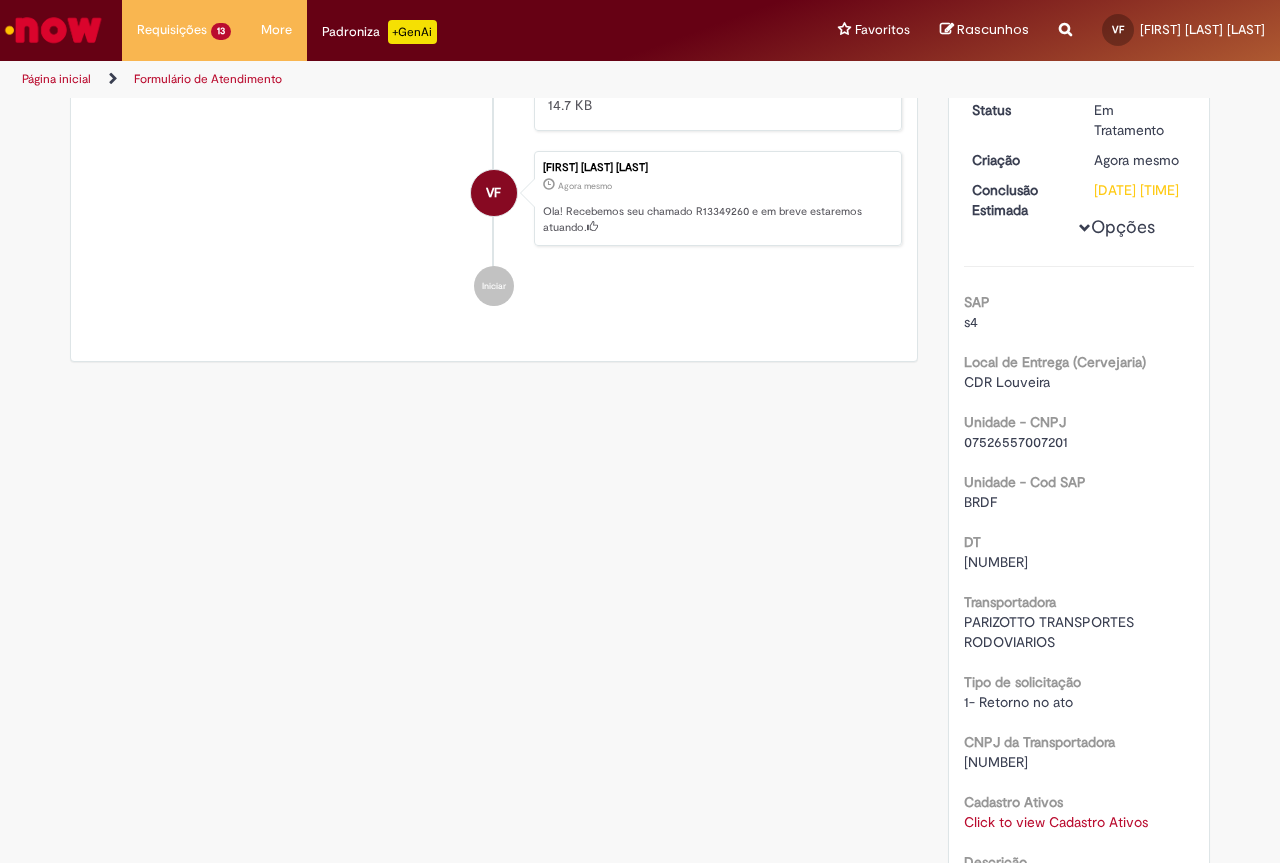 scroll, scrollTop: 0, scrollLeft: 0, axis: both 